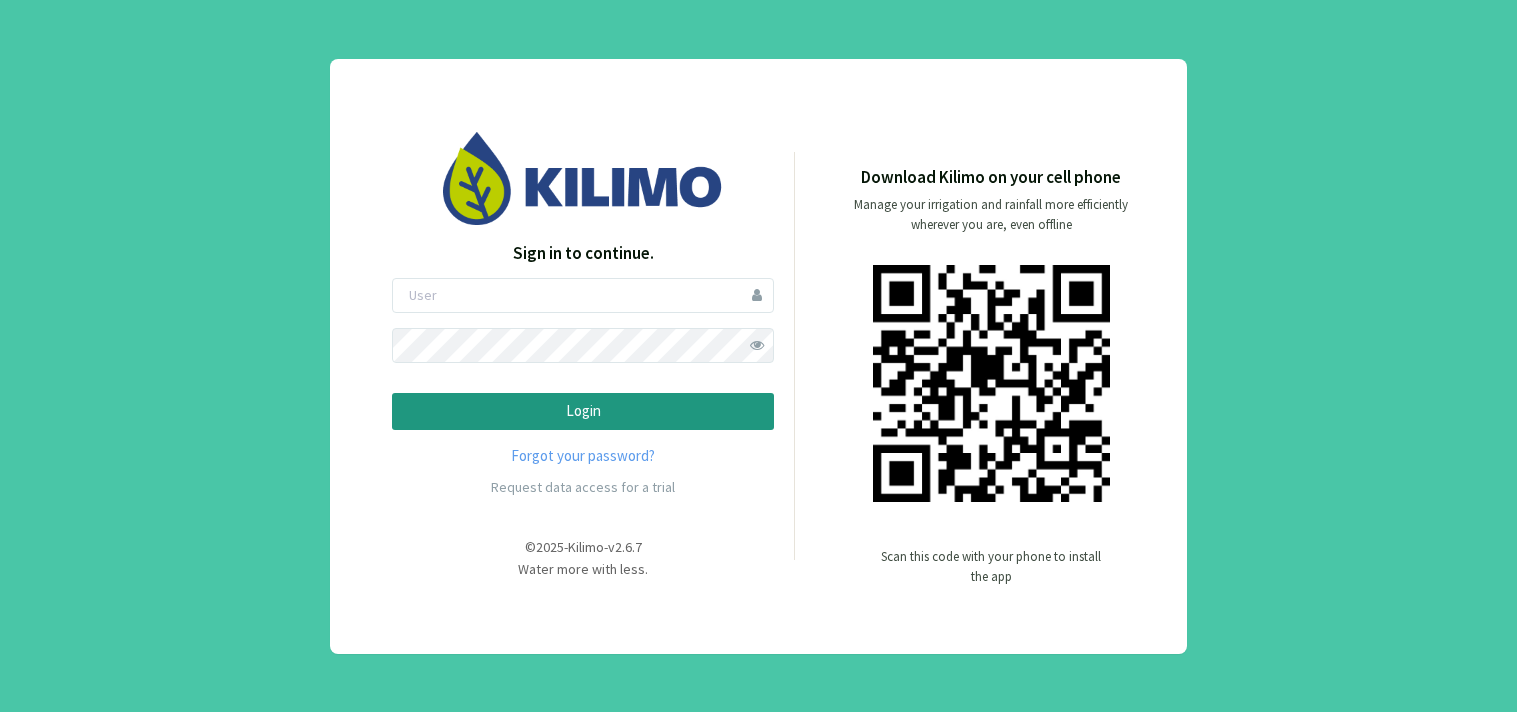 scroll, scrollTop: 0, scrollLeft: 0, axis: both 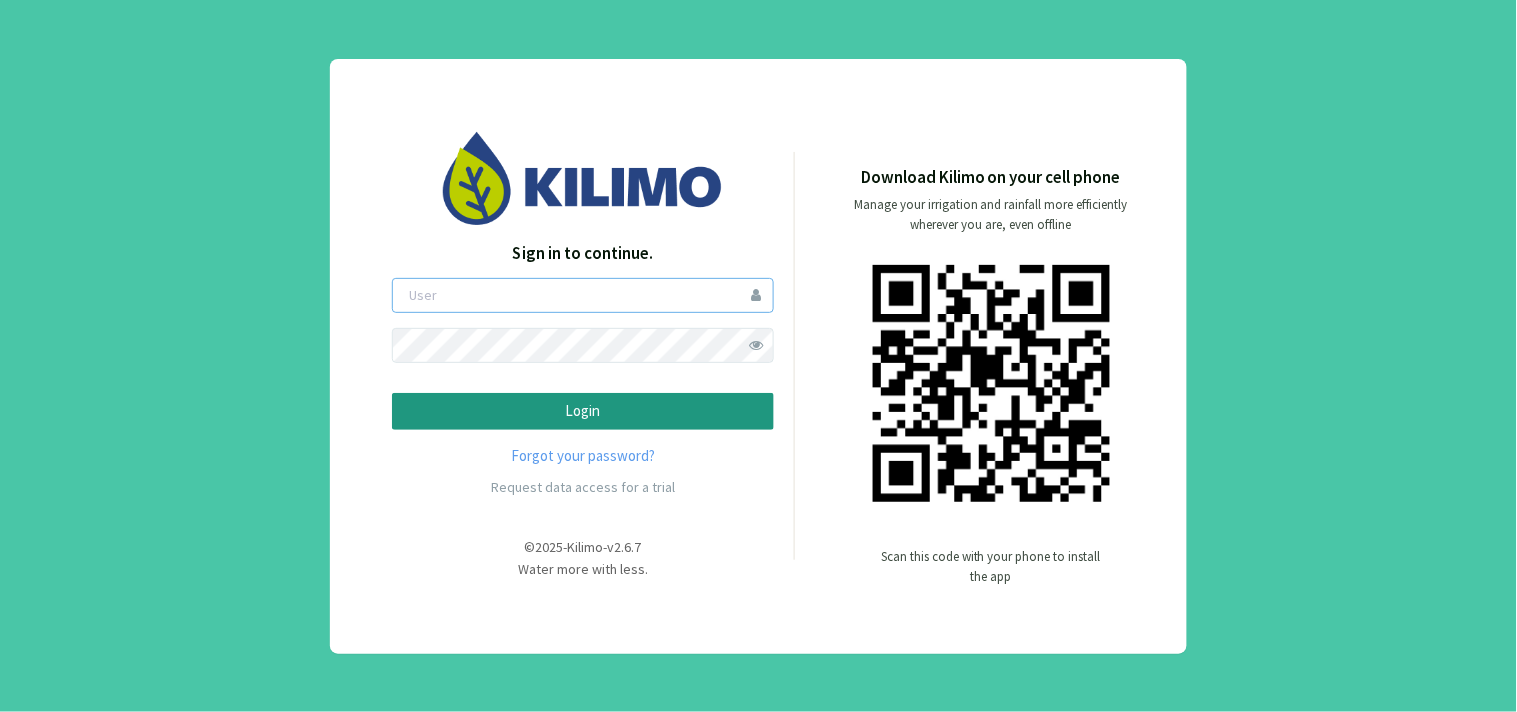 type on "[LAST]" 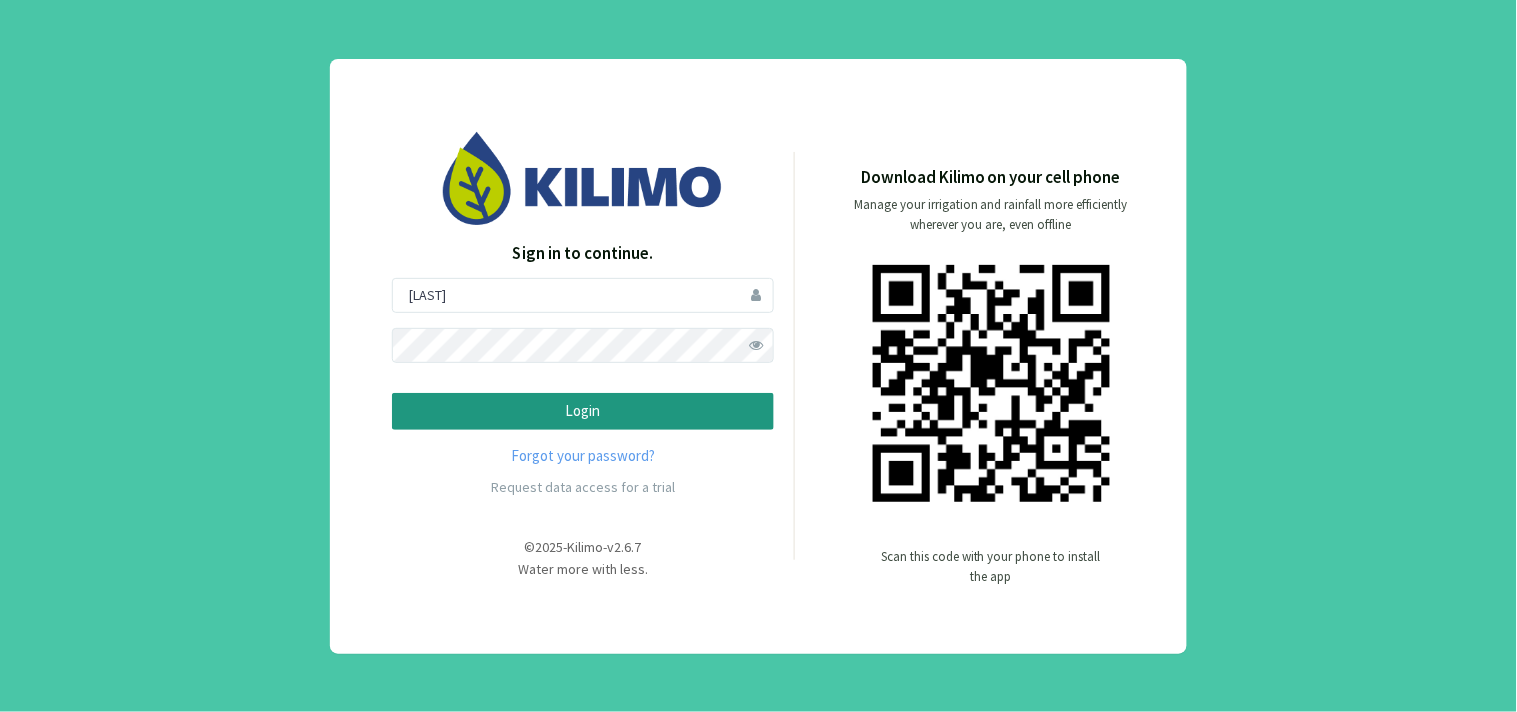 click on "Login" 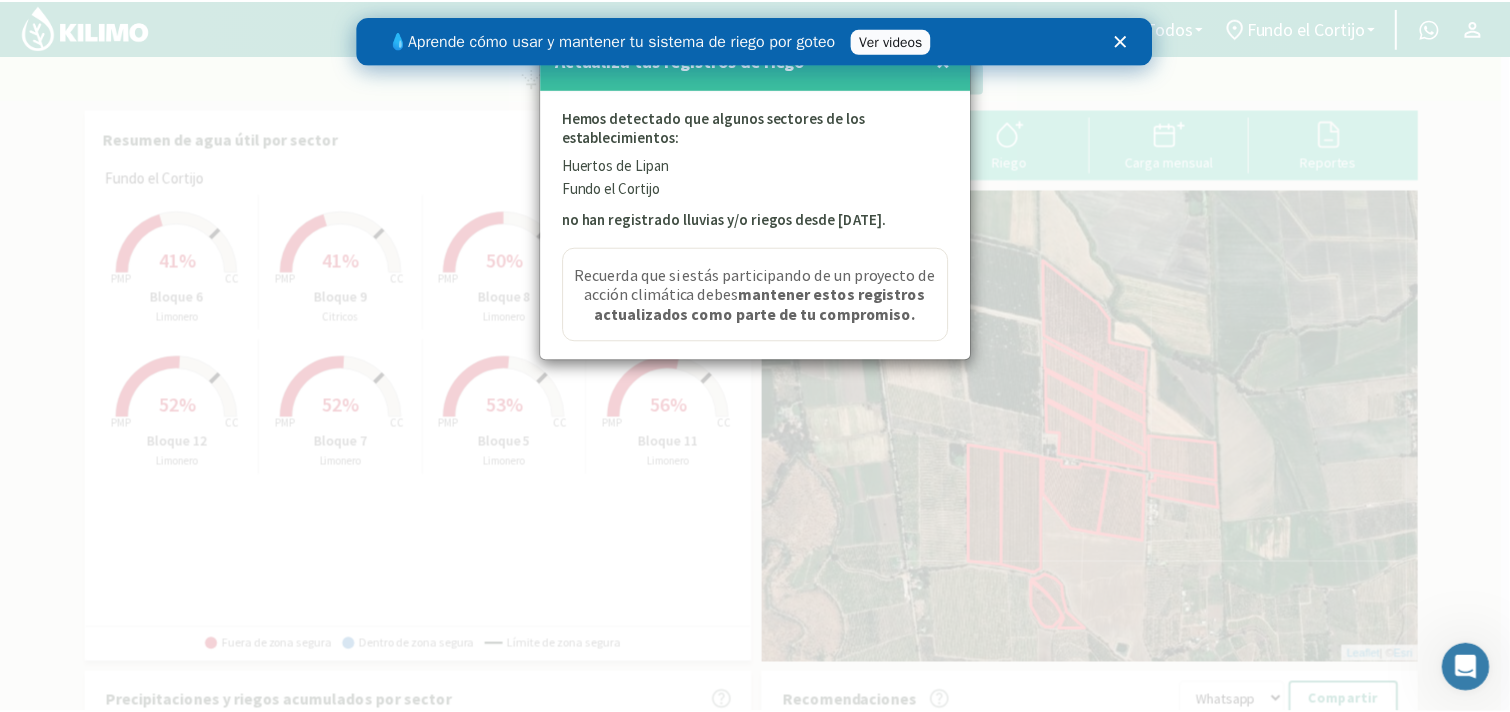 scroll, scrollTop: 0, scrollLeft: 0, axis: both 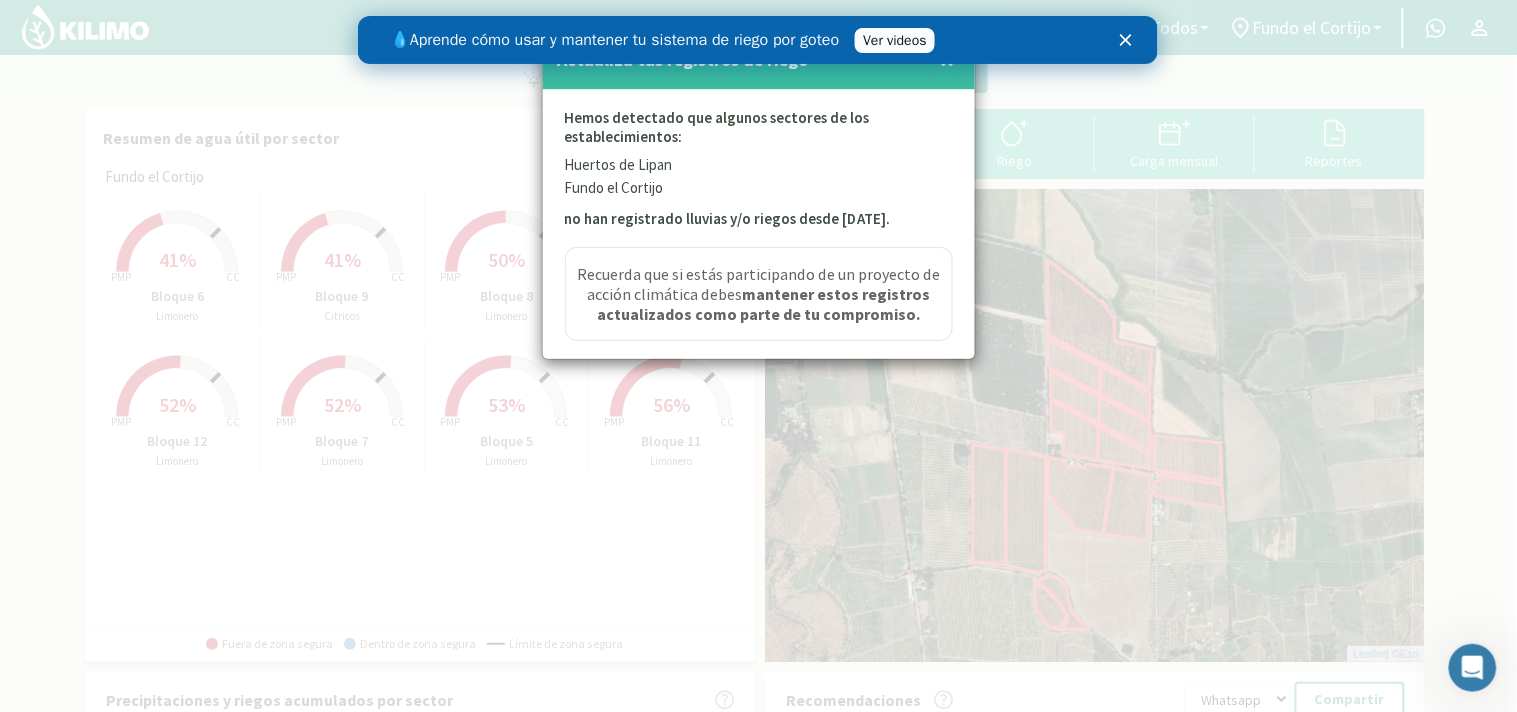 click at bounding box center [758, 356] 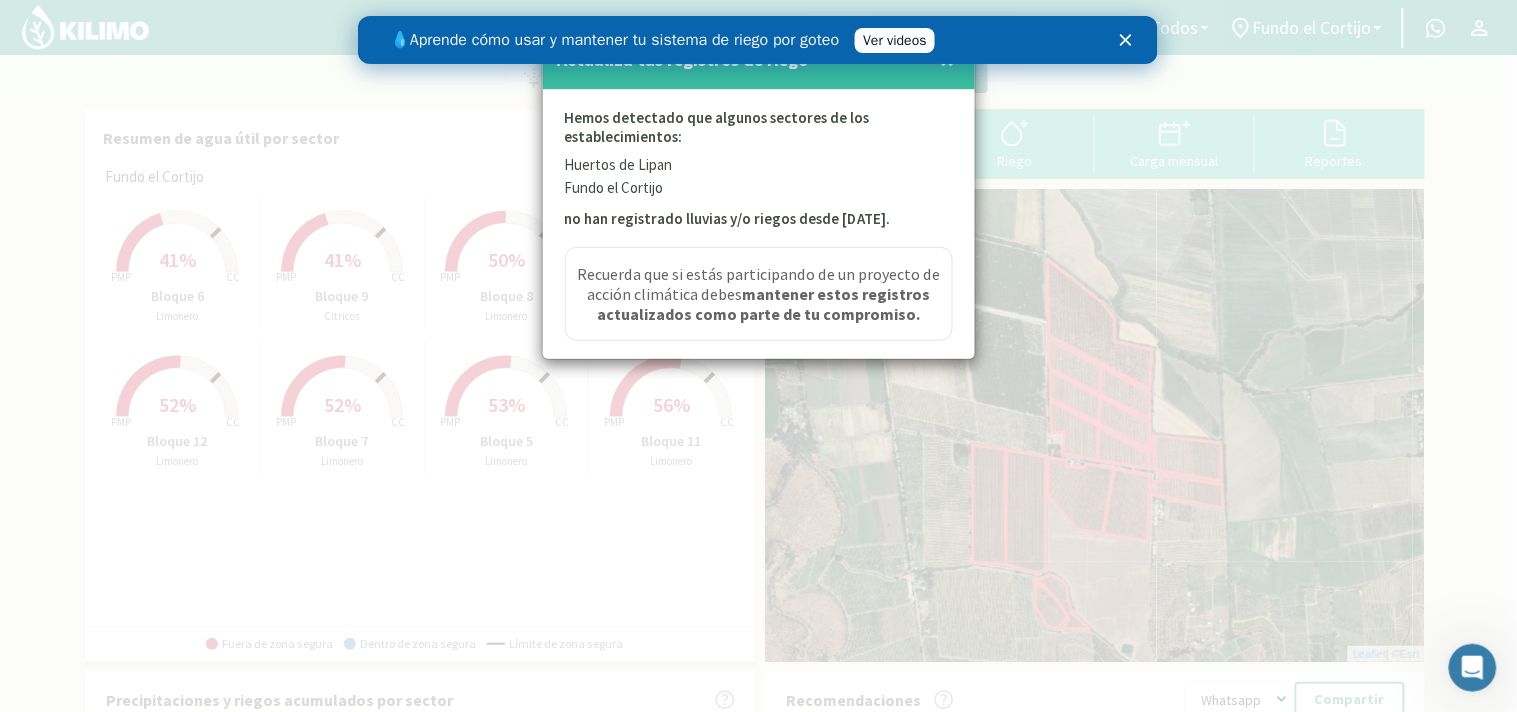 click at bounding box center (758, 356) 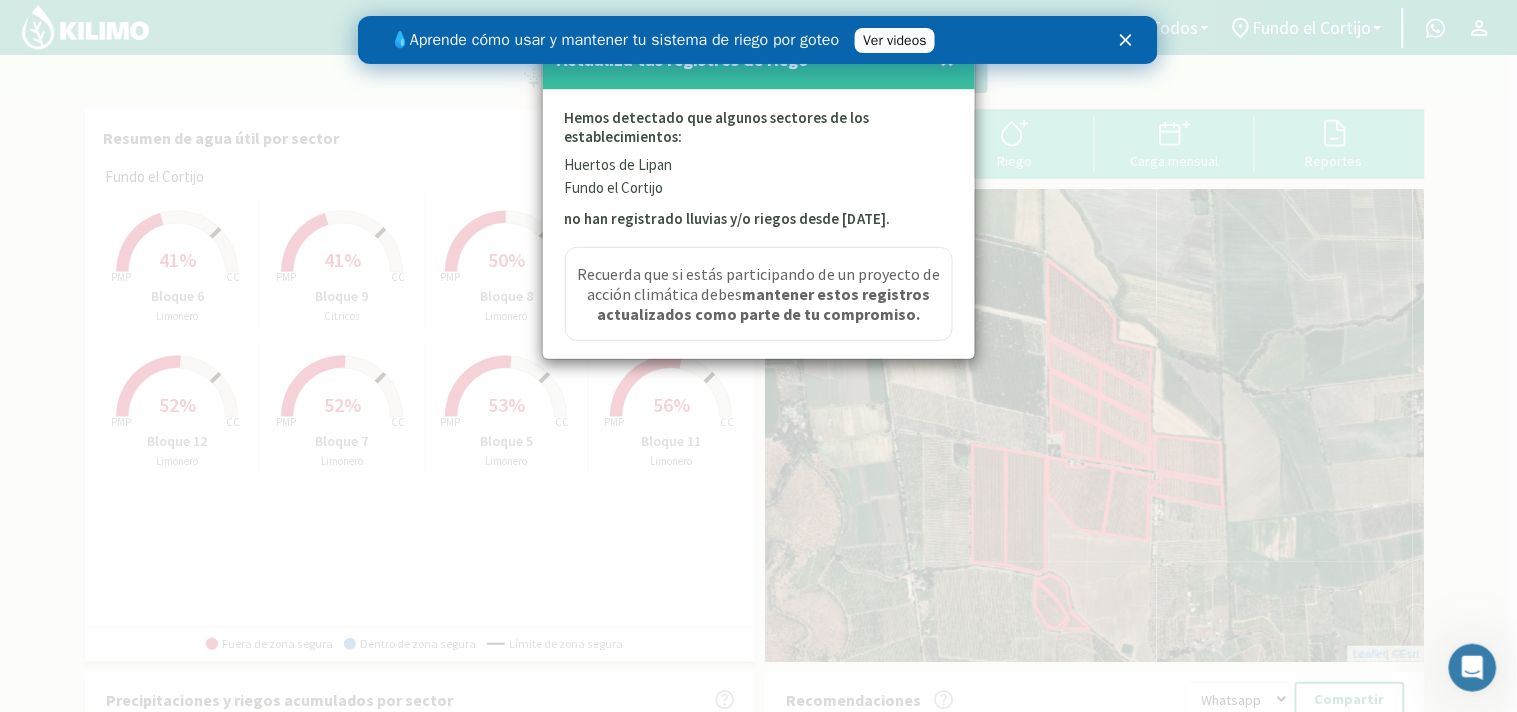 click 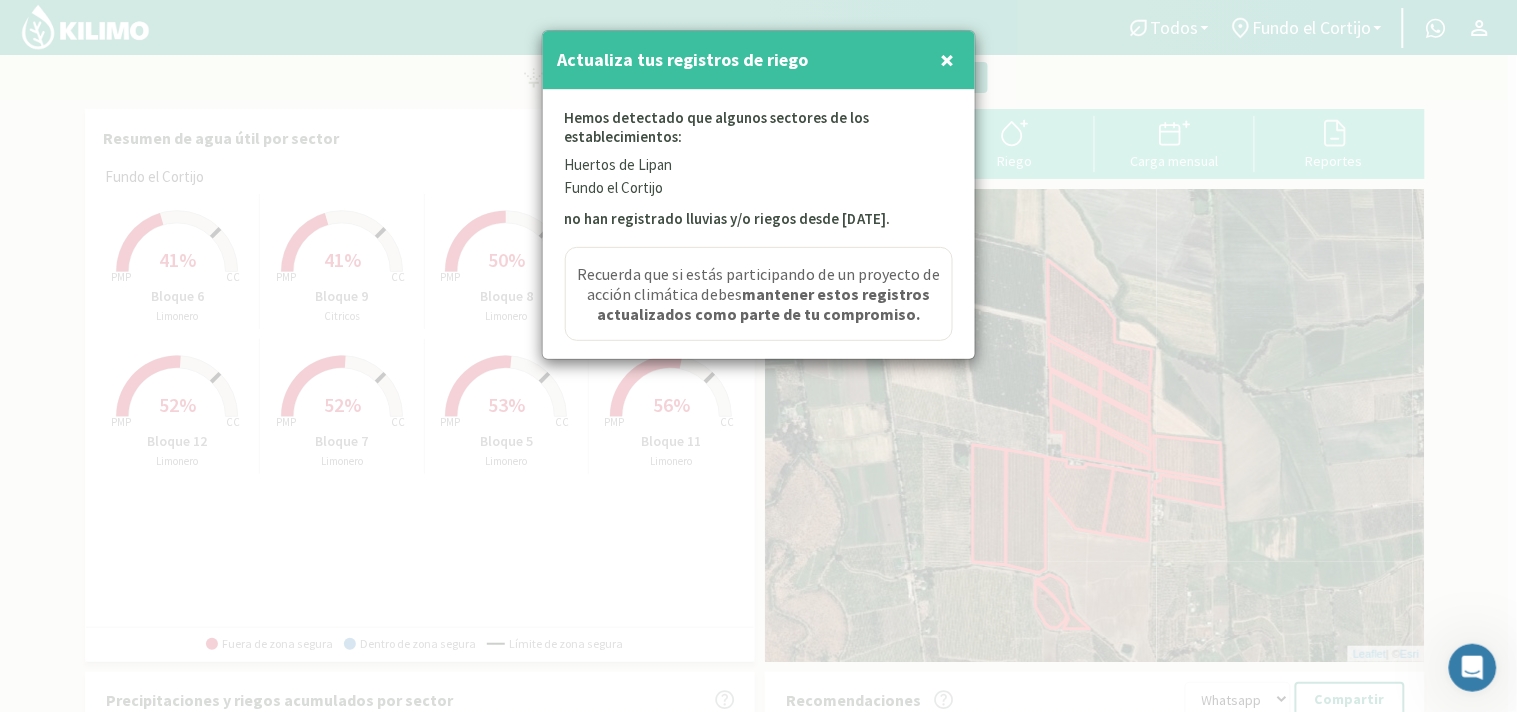 click on "×" at bounding box center (948, 59) 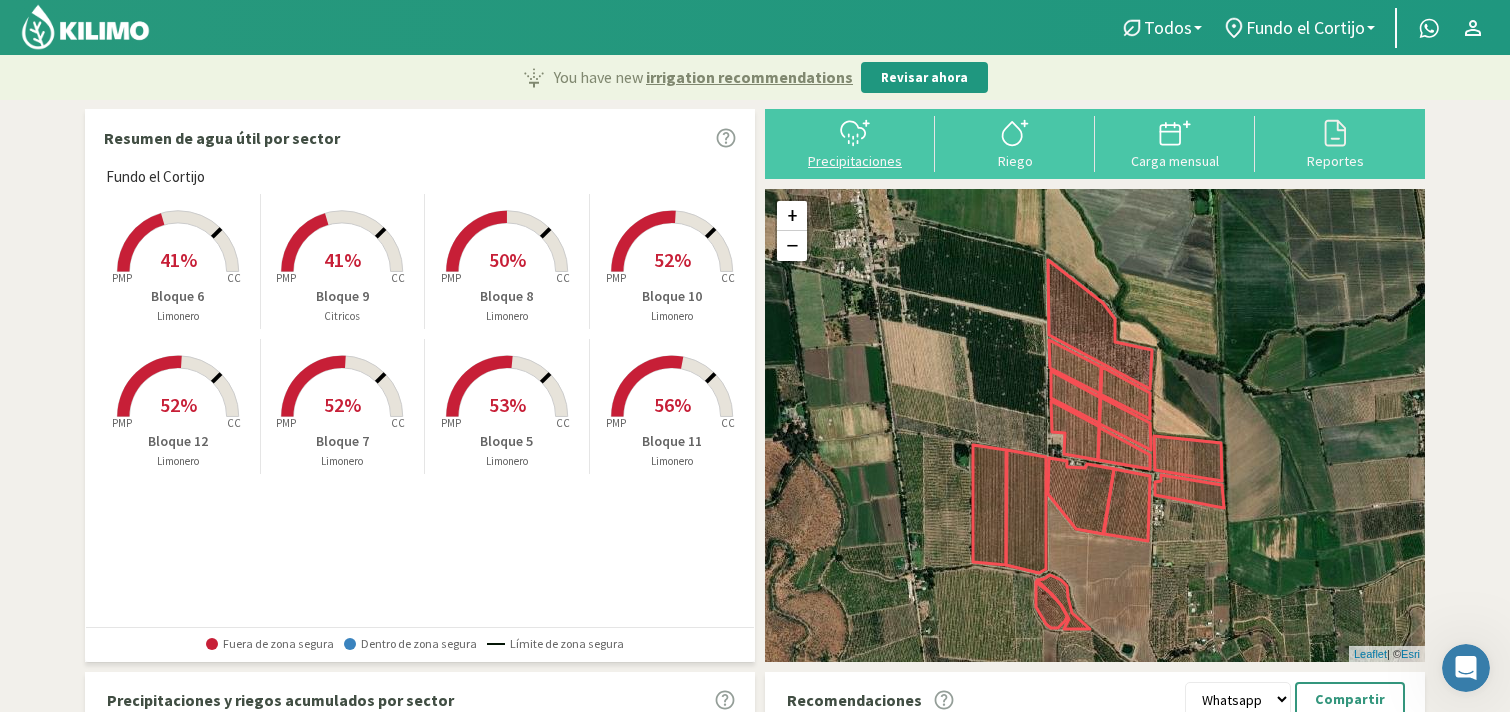 click on "Precipitaciones" at bounding box center [855, 161] 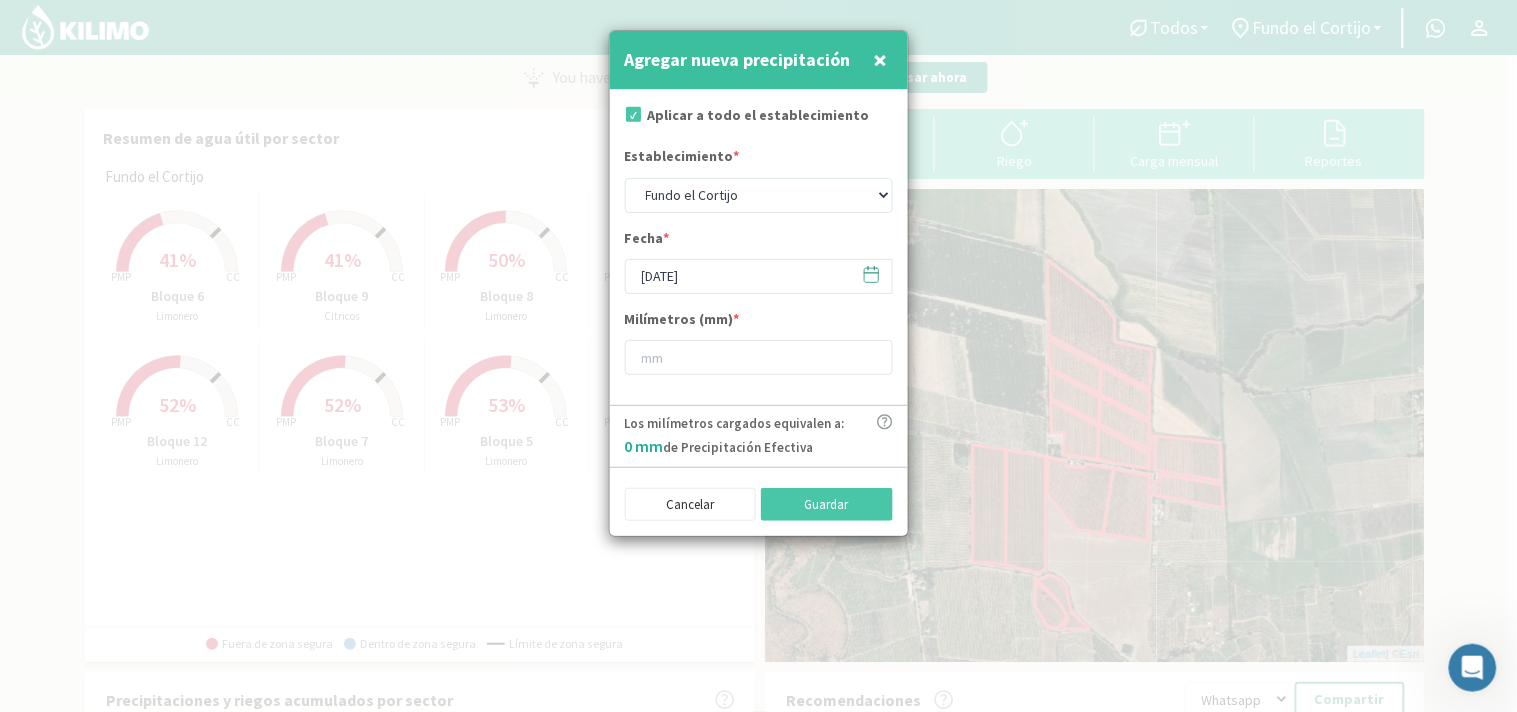 click at bounding box center (862, 274) 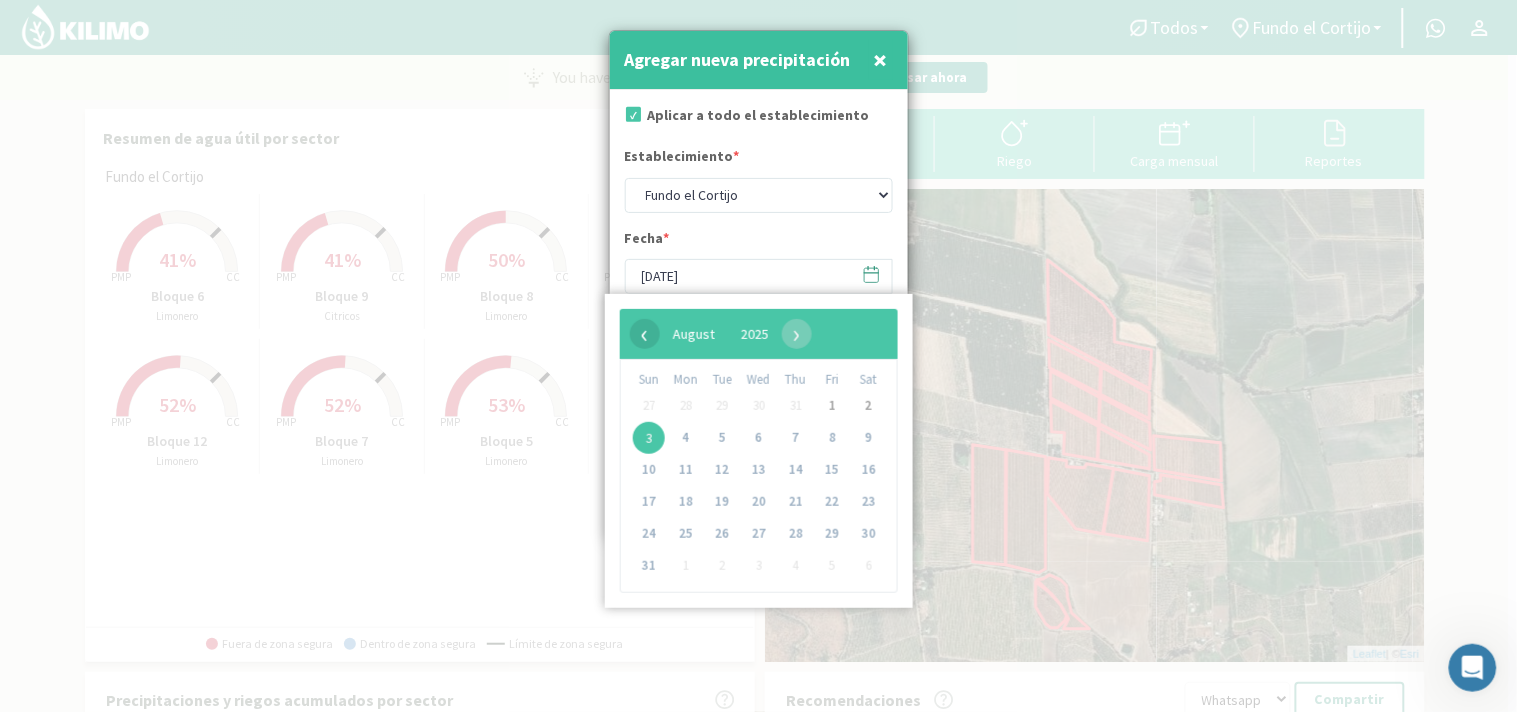 click on "‹" 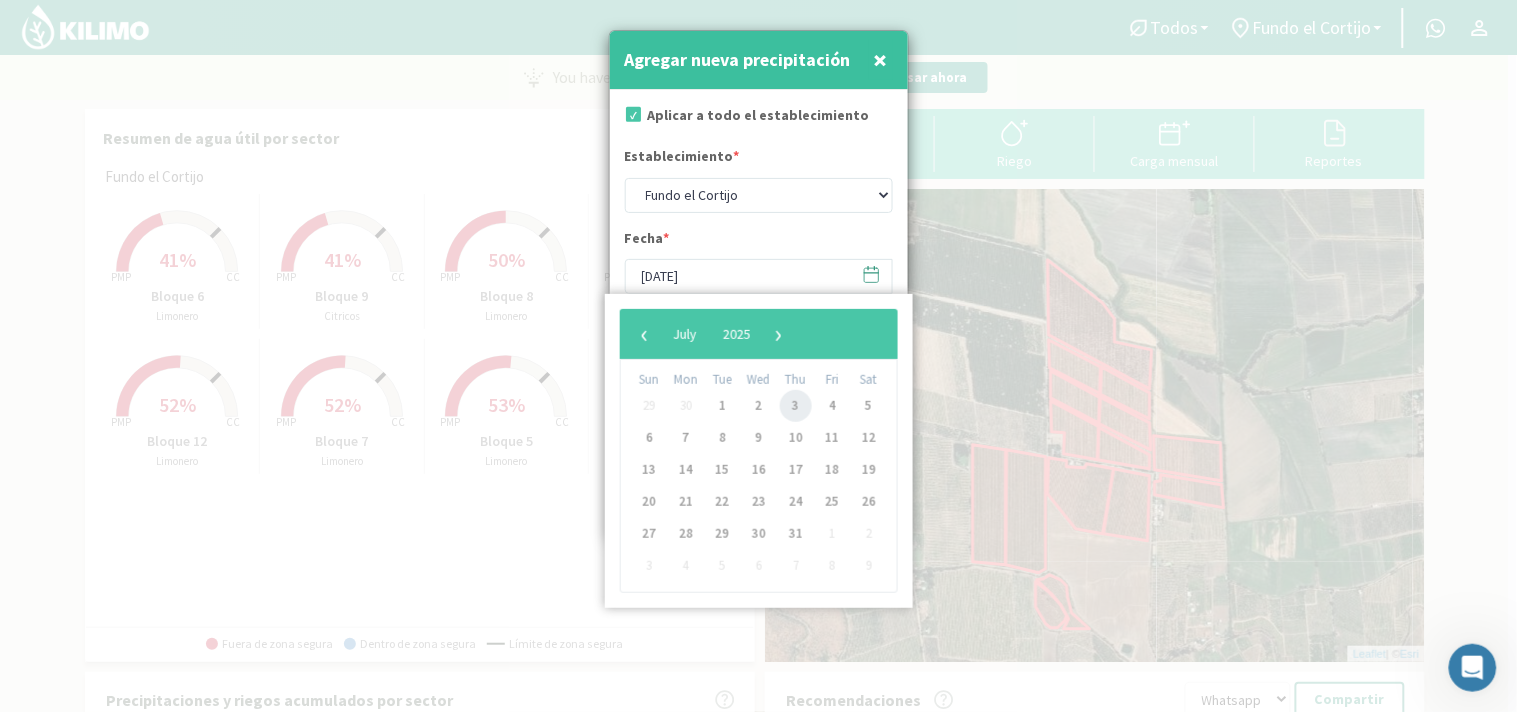 click on "3" 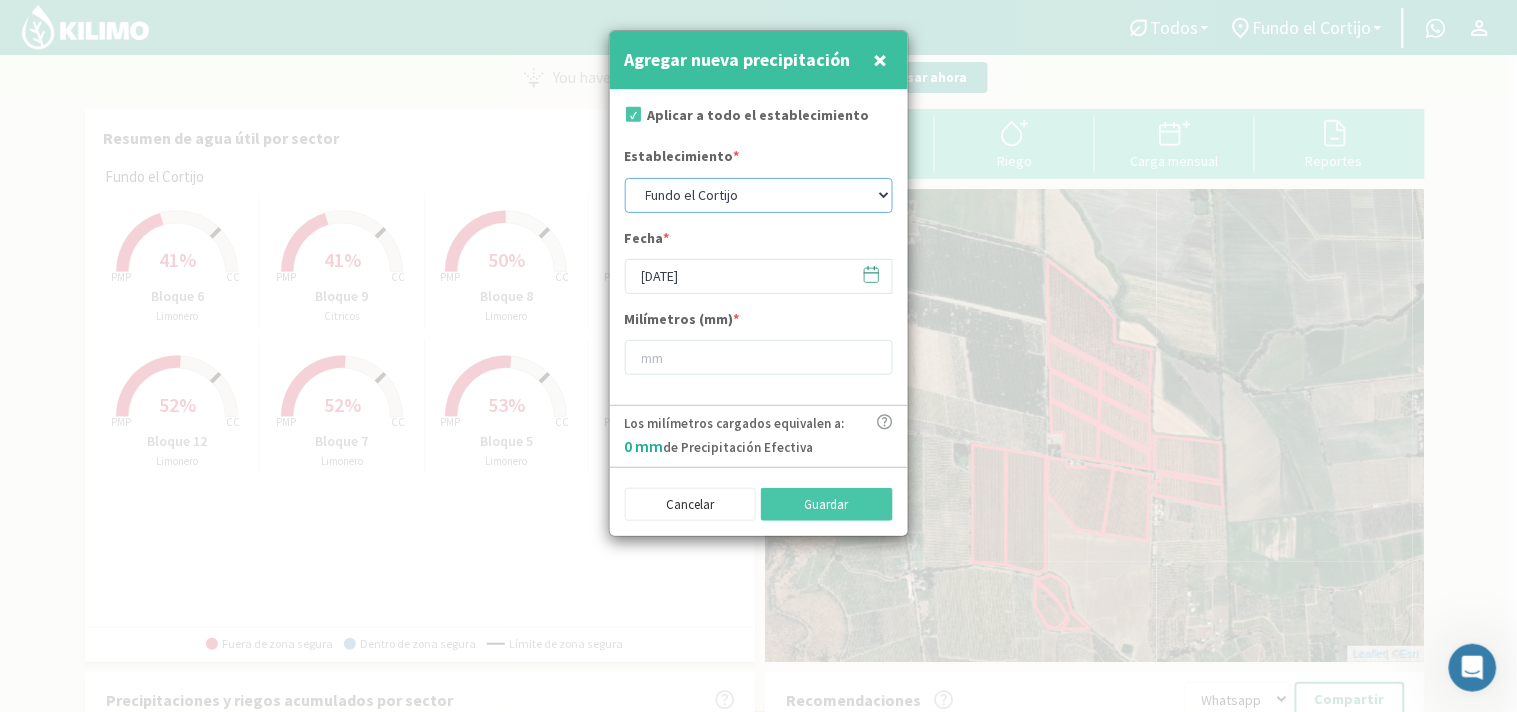 click on "Fundo el Cortijo   Huertos de Lipan" at bounding box center [759, 195] 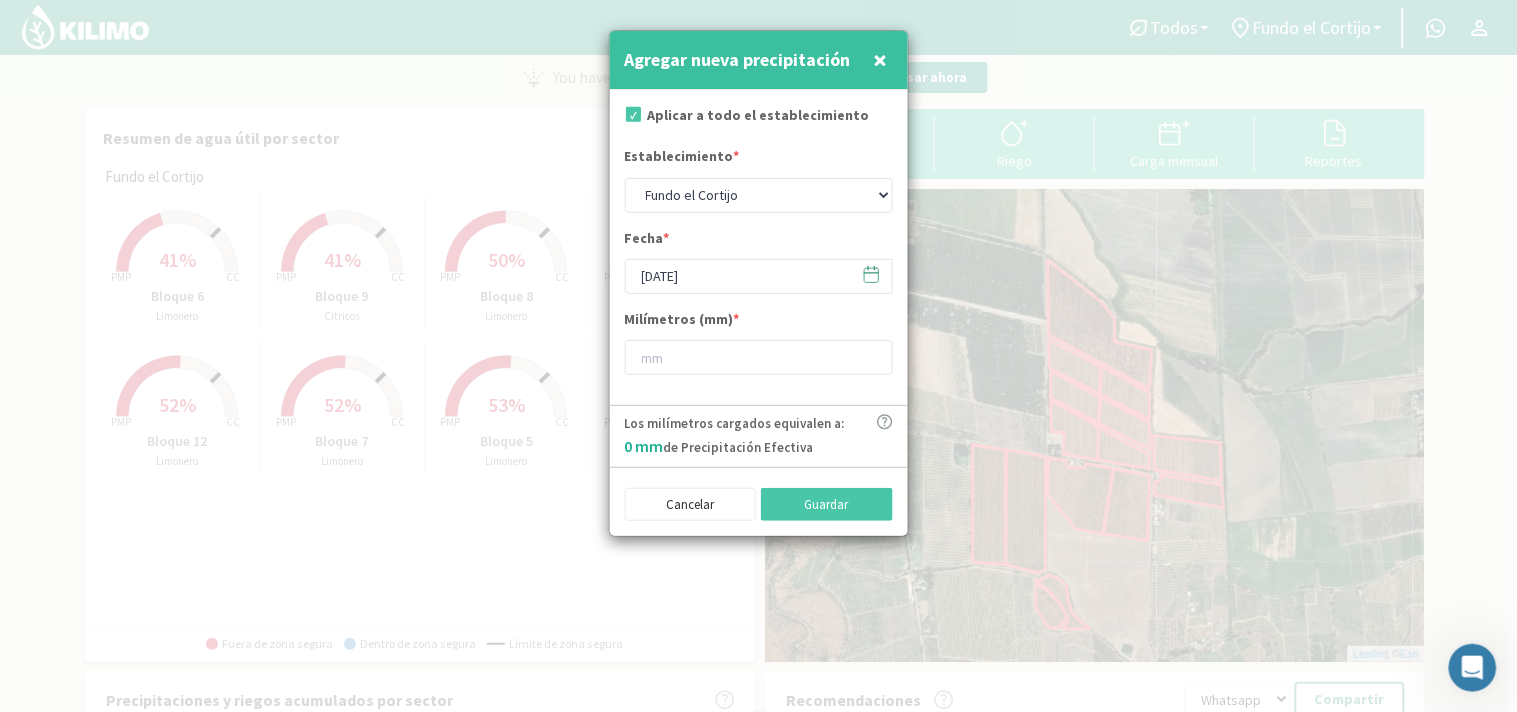 click 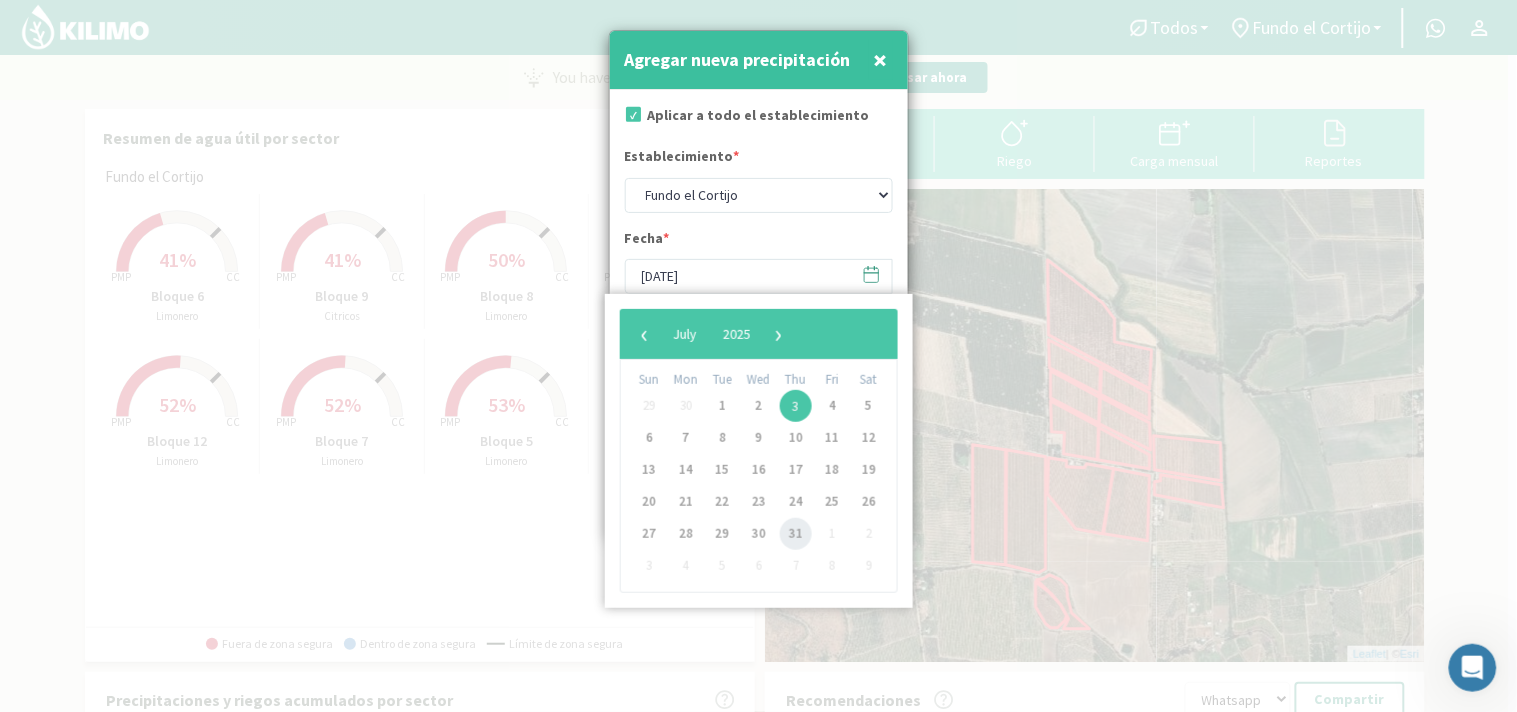 click on "31" 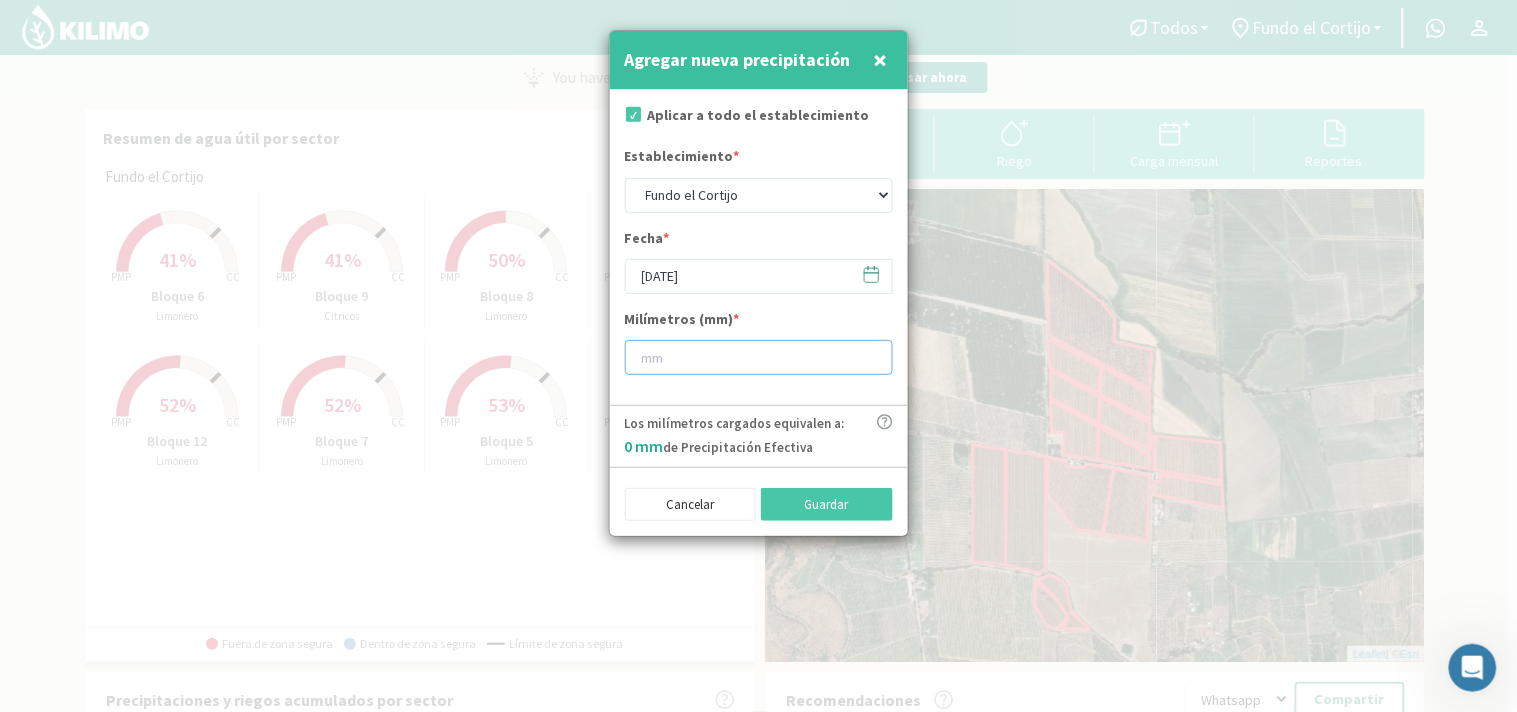 click at bounding box center (759, 357) 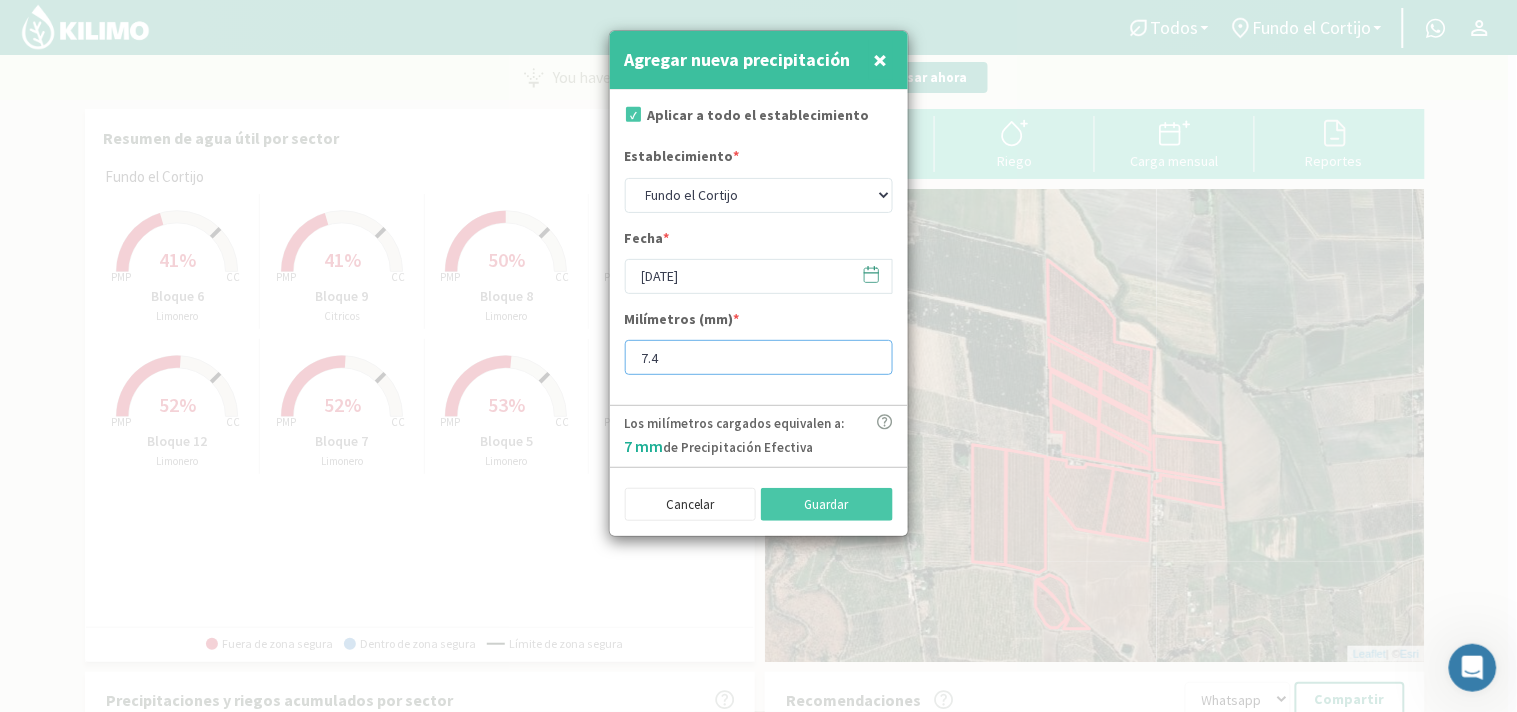 type on "7" 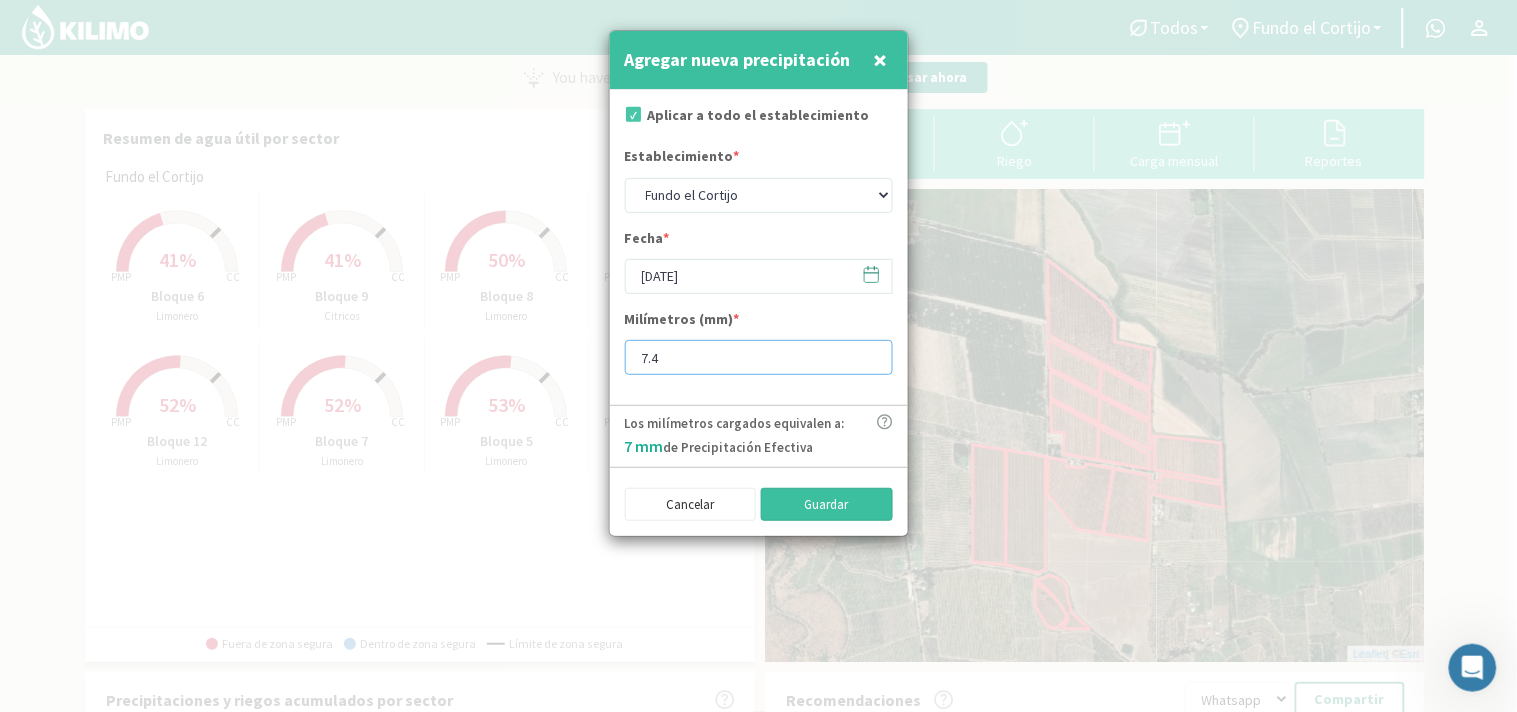 type on "7.4" 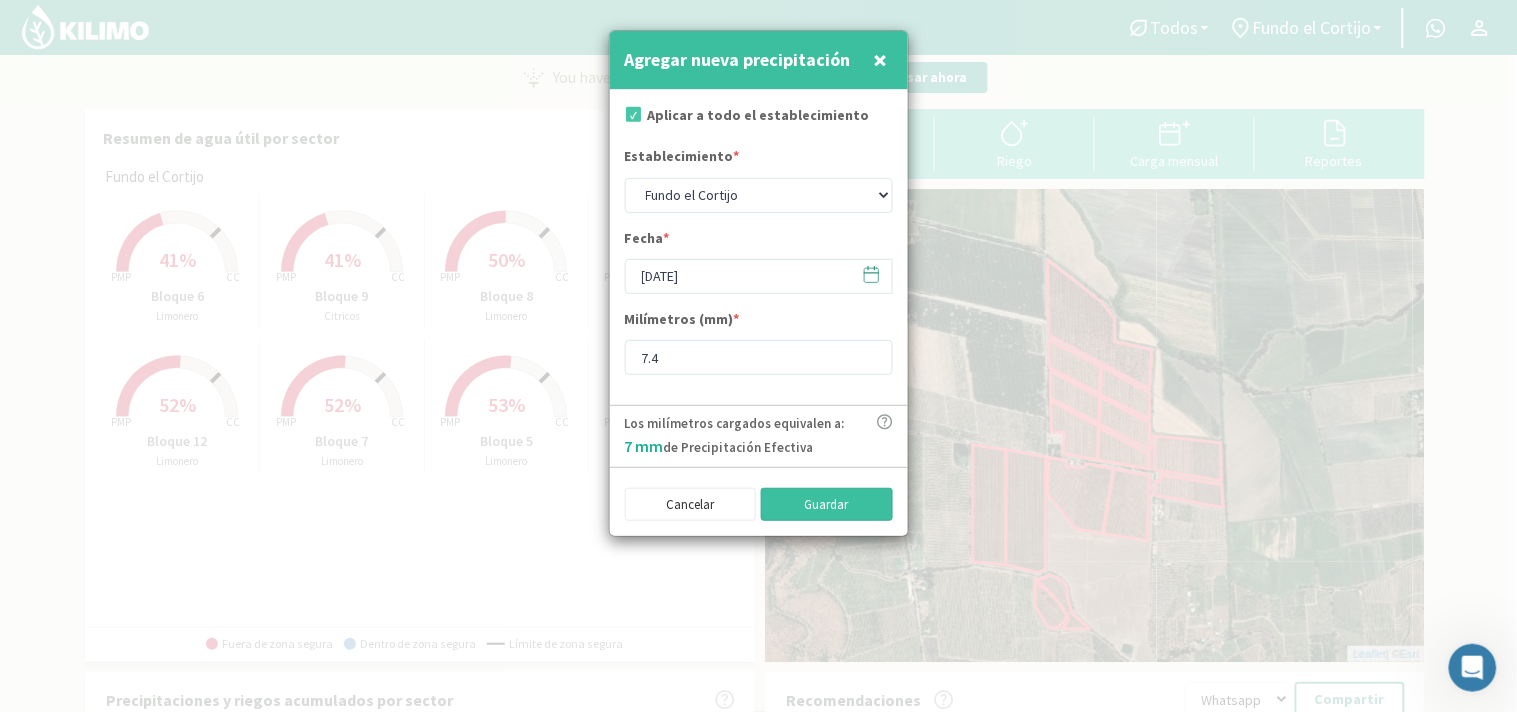 click on "Guardar" at bounding box center (827, 505) 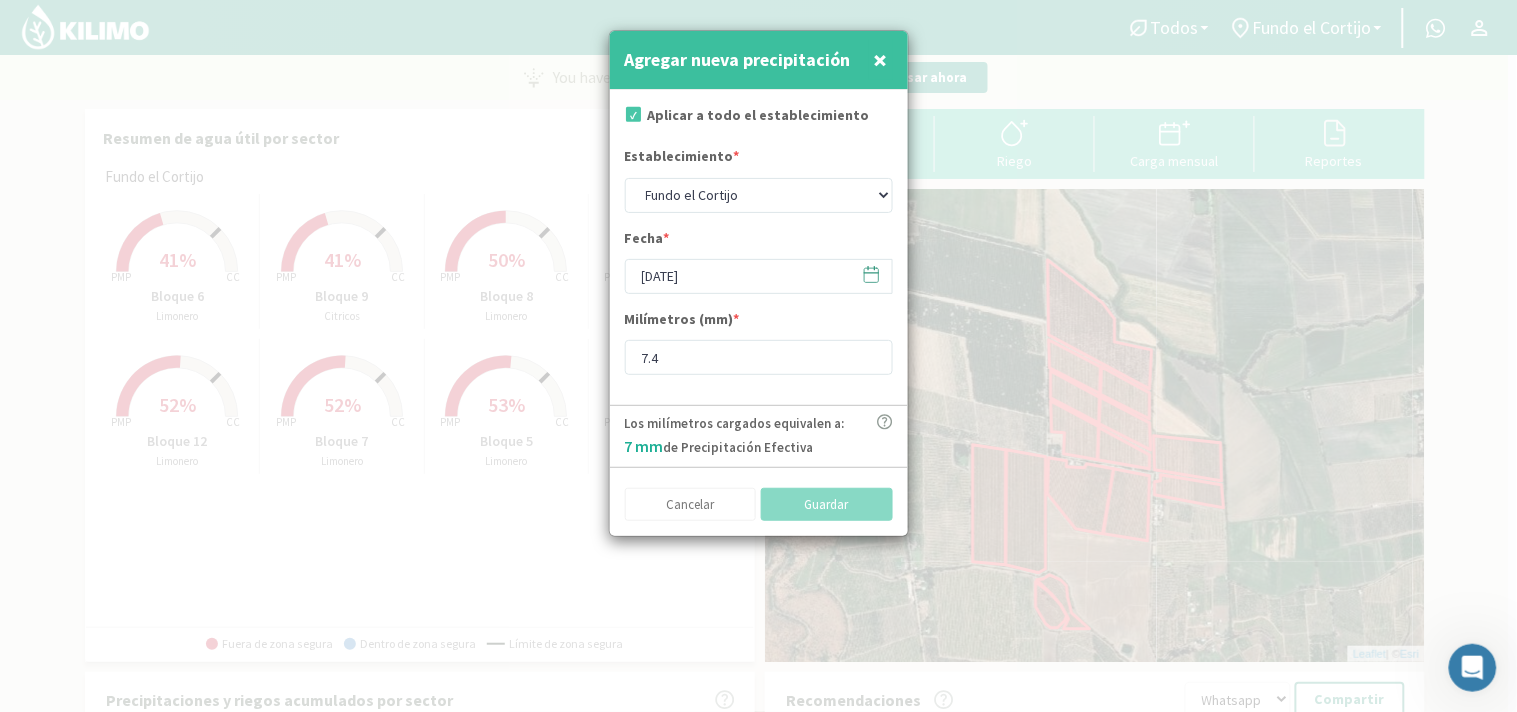 type on "[DATE]" 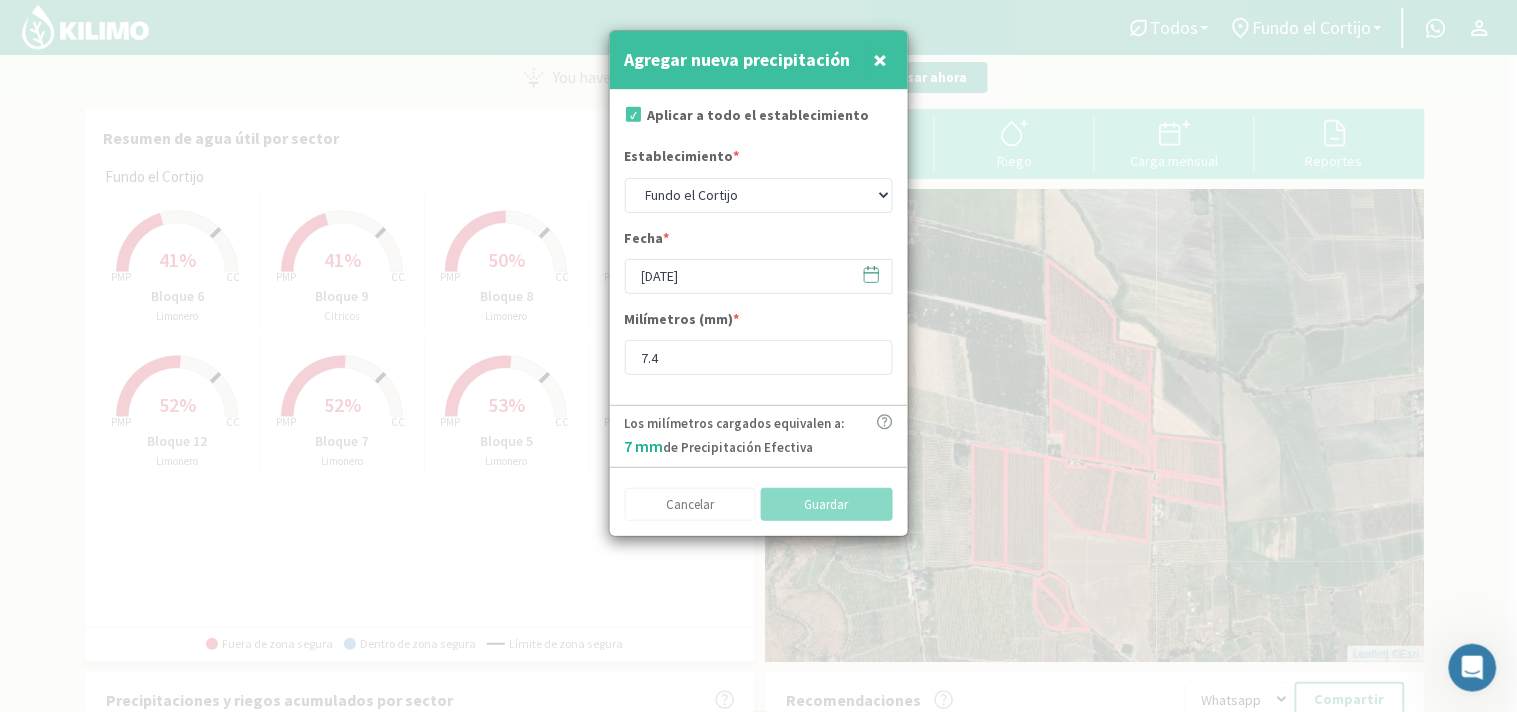 type 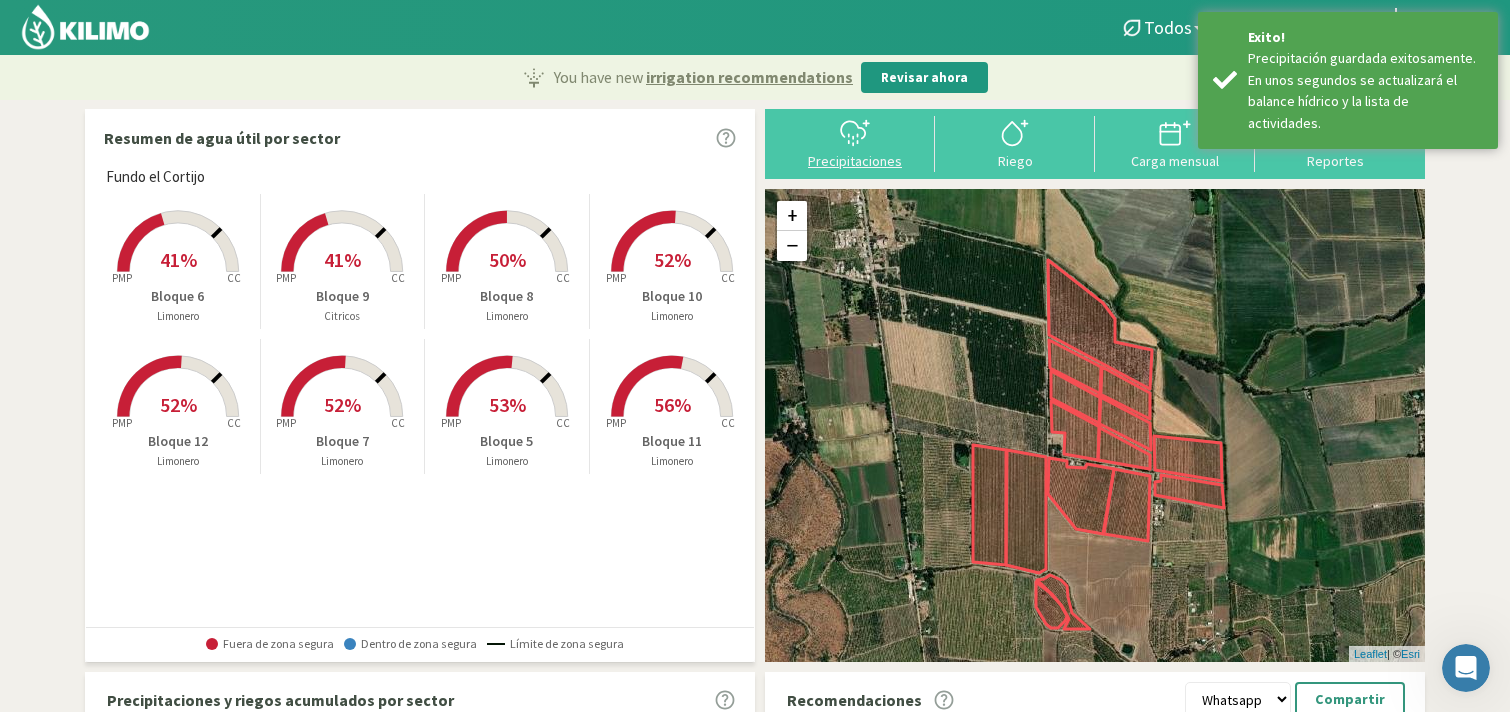 click 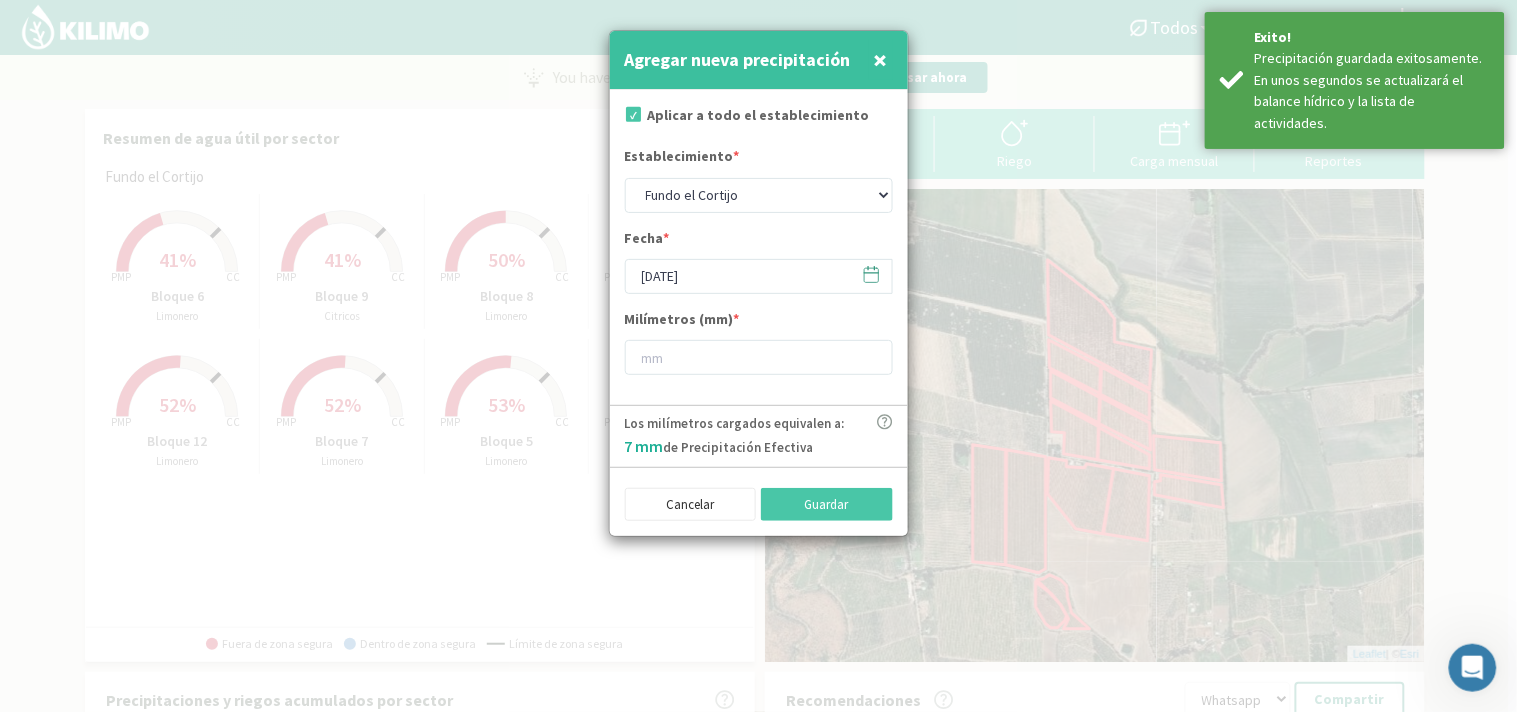 click 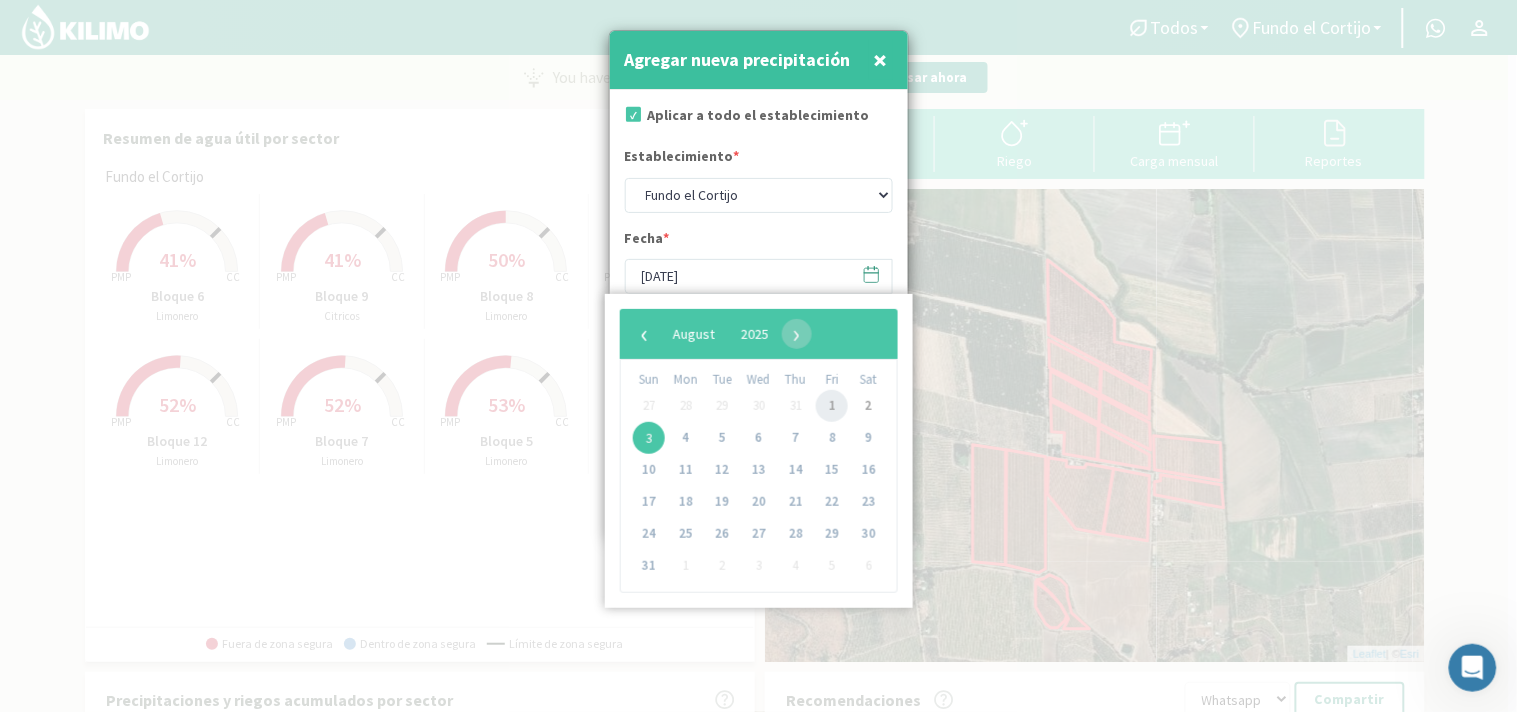 click on "1" 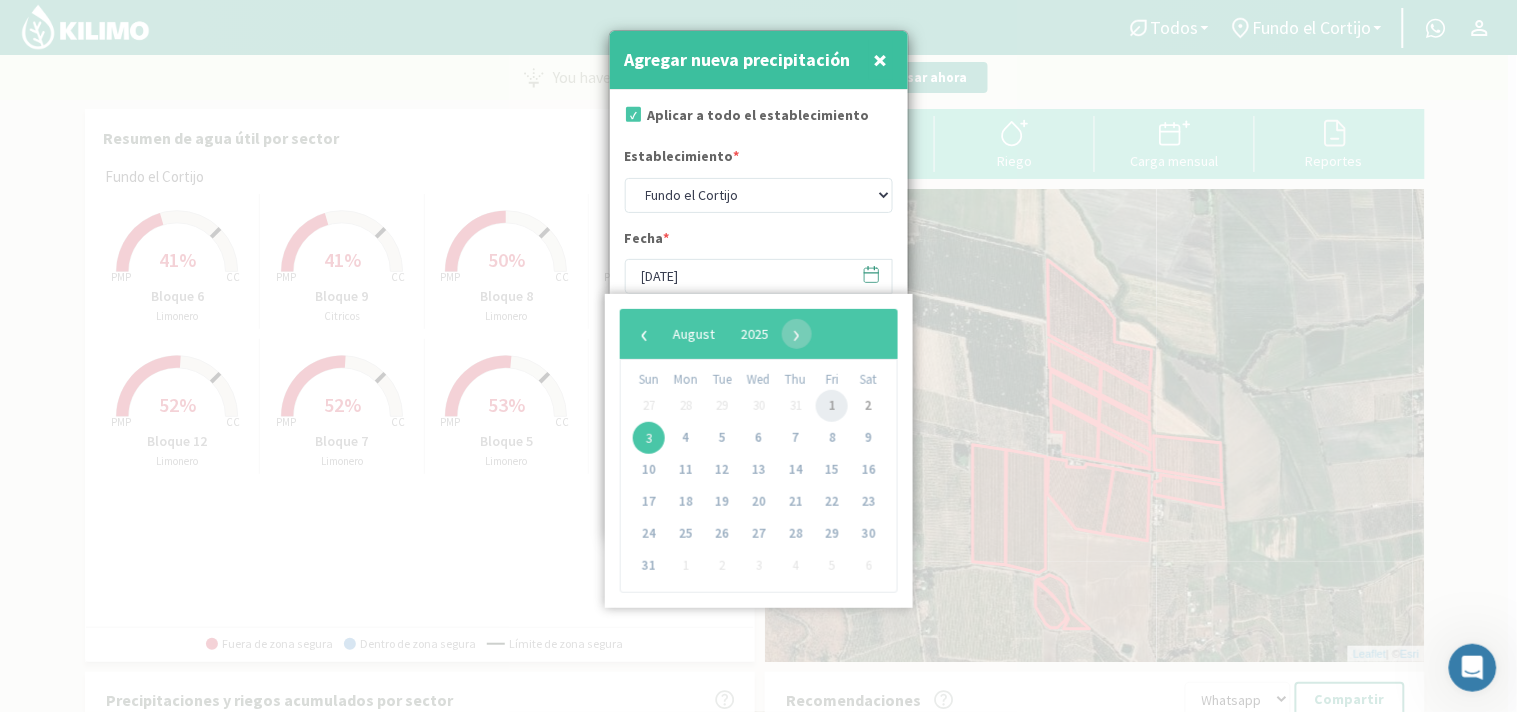 type on "[DATE]" 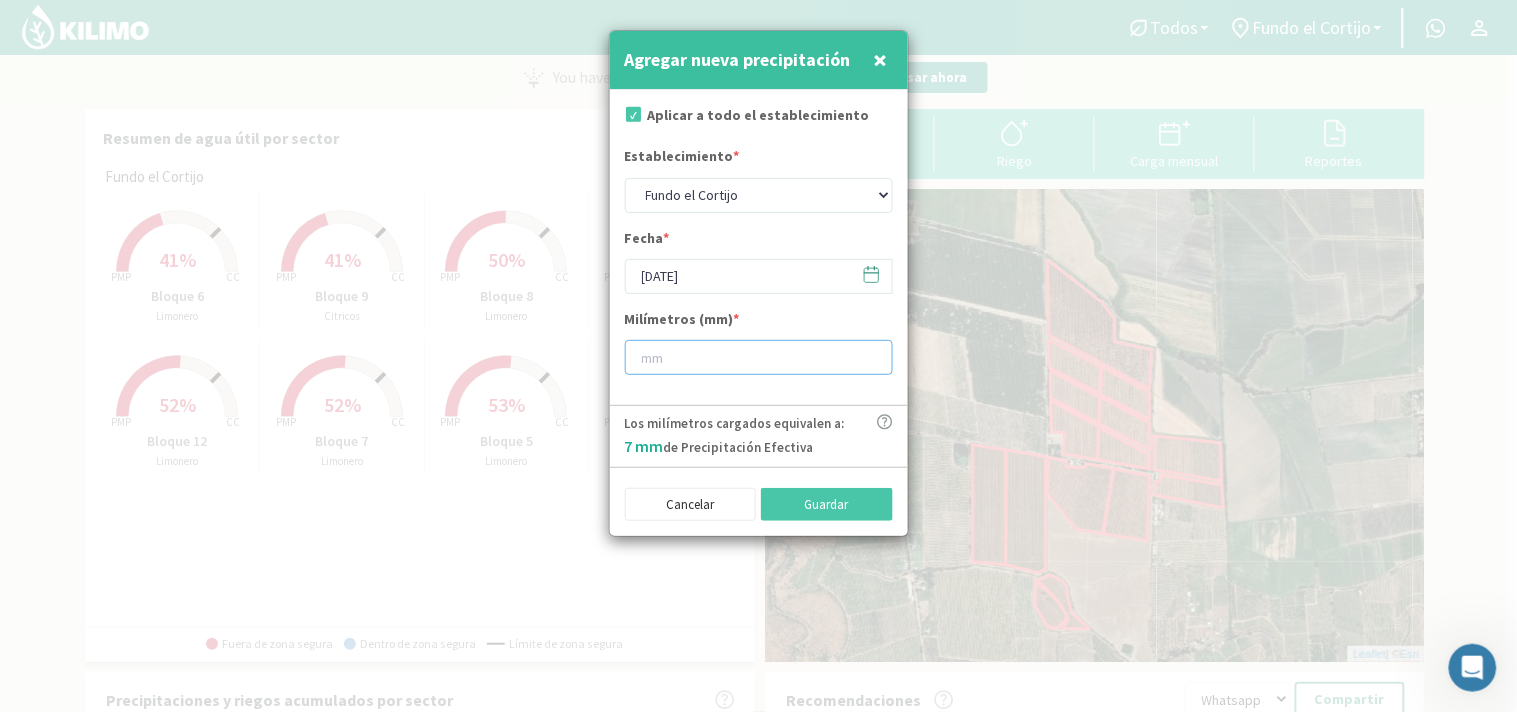 click at bounding box center (759, 357) 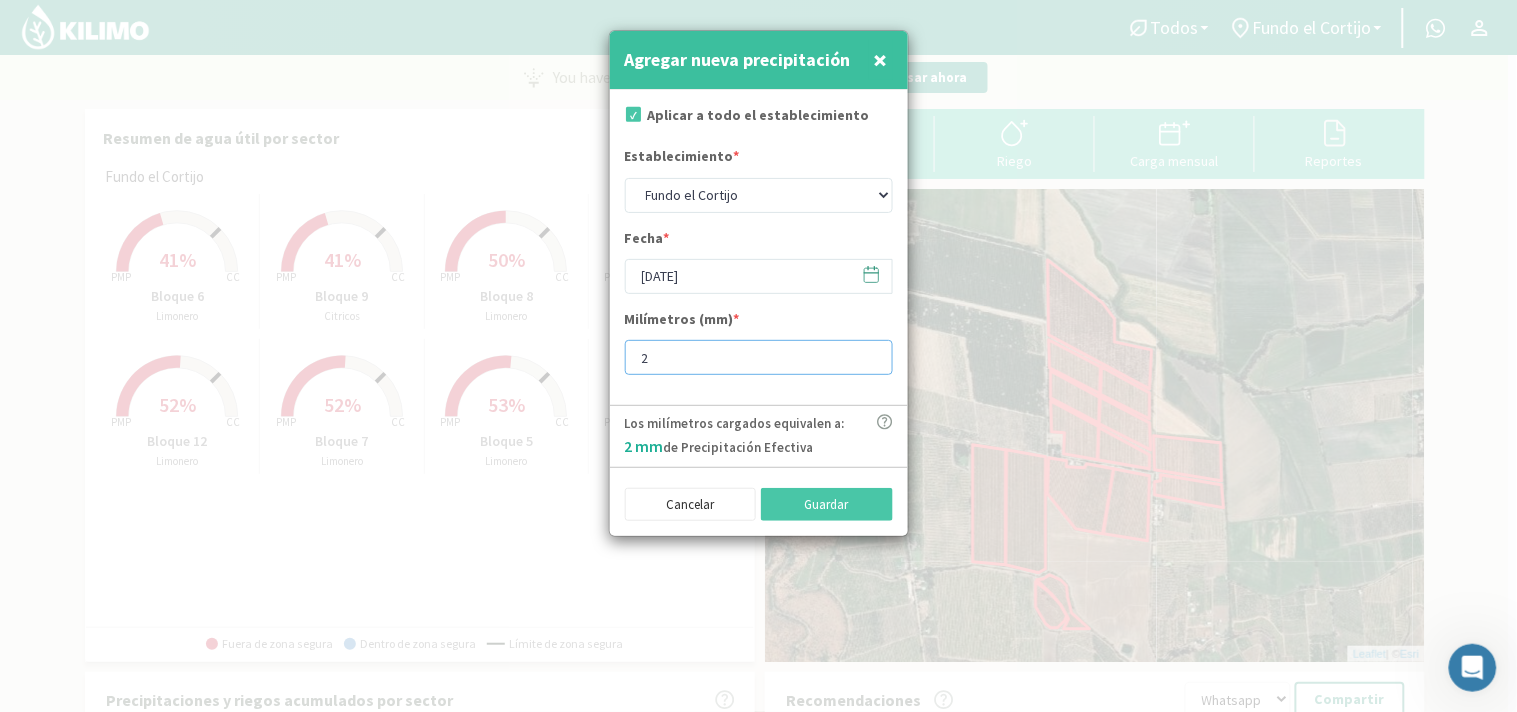 type on "25" 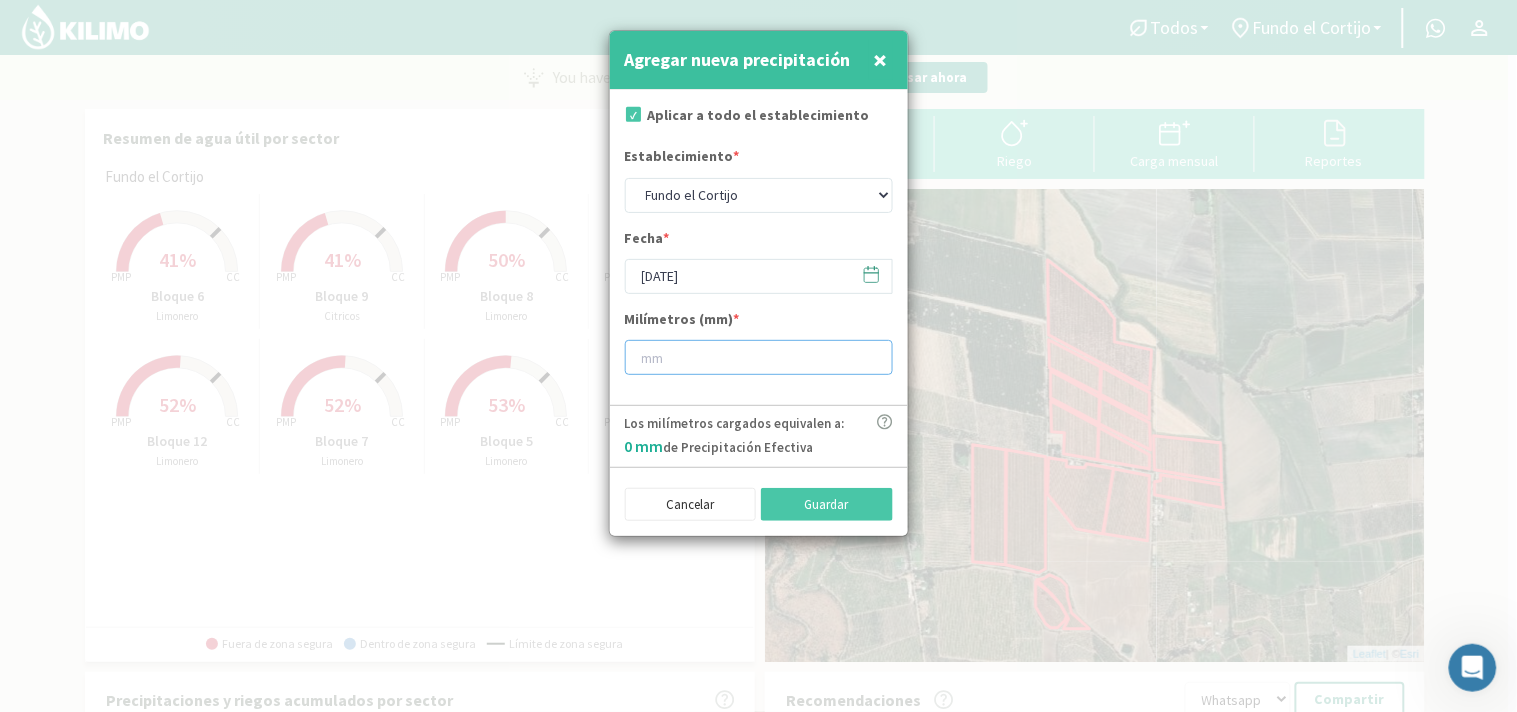 type on "25.2" 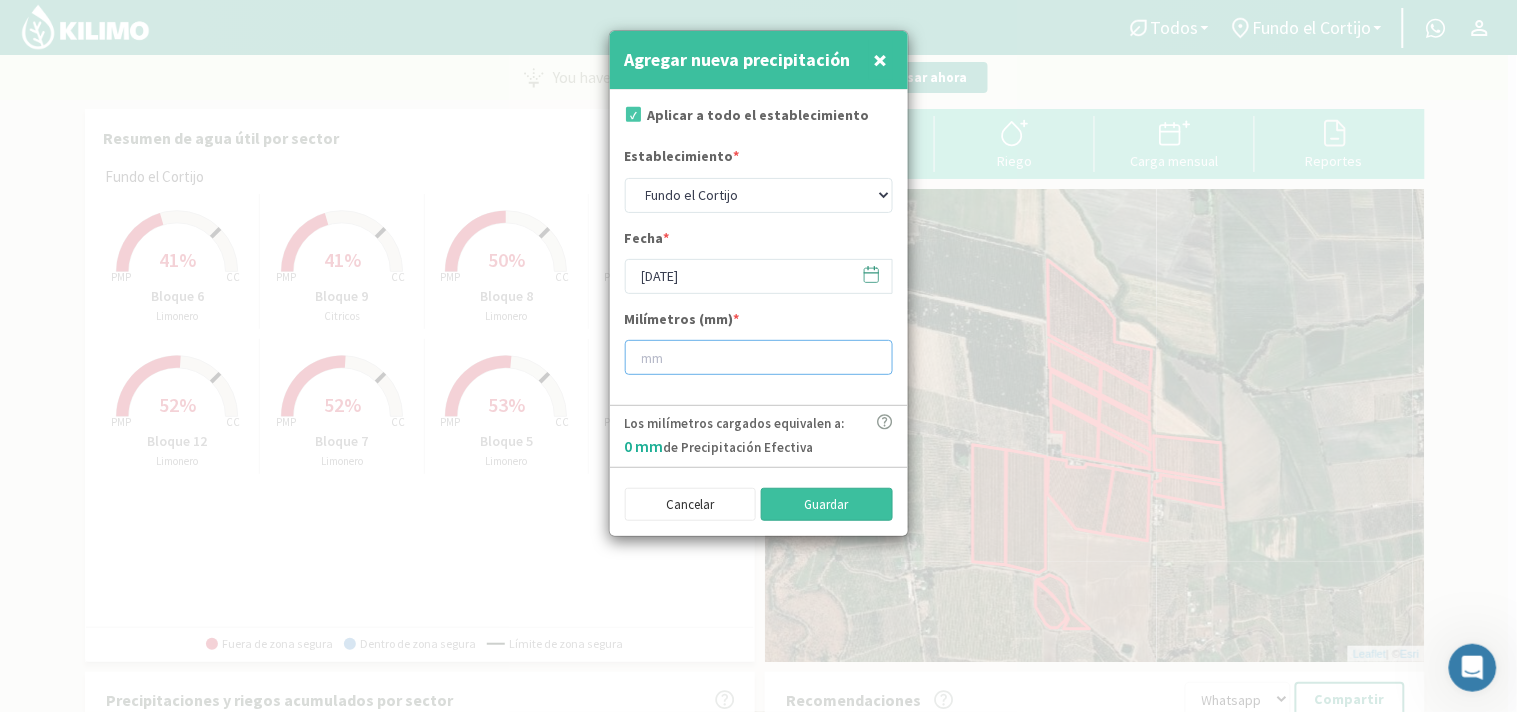 type on "25" 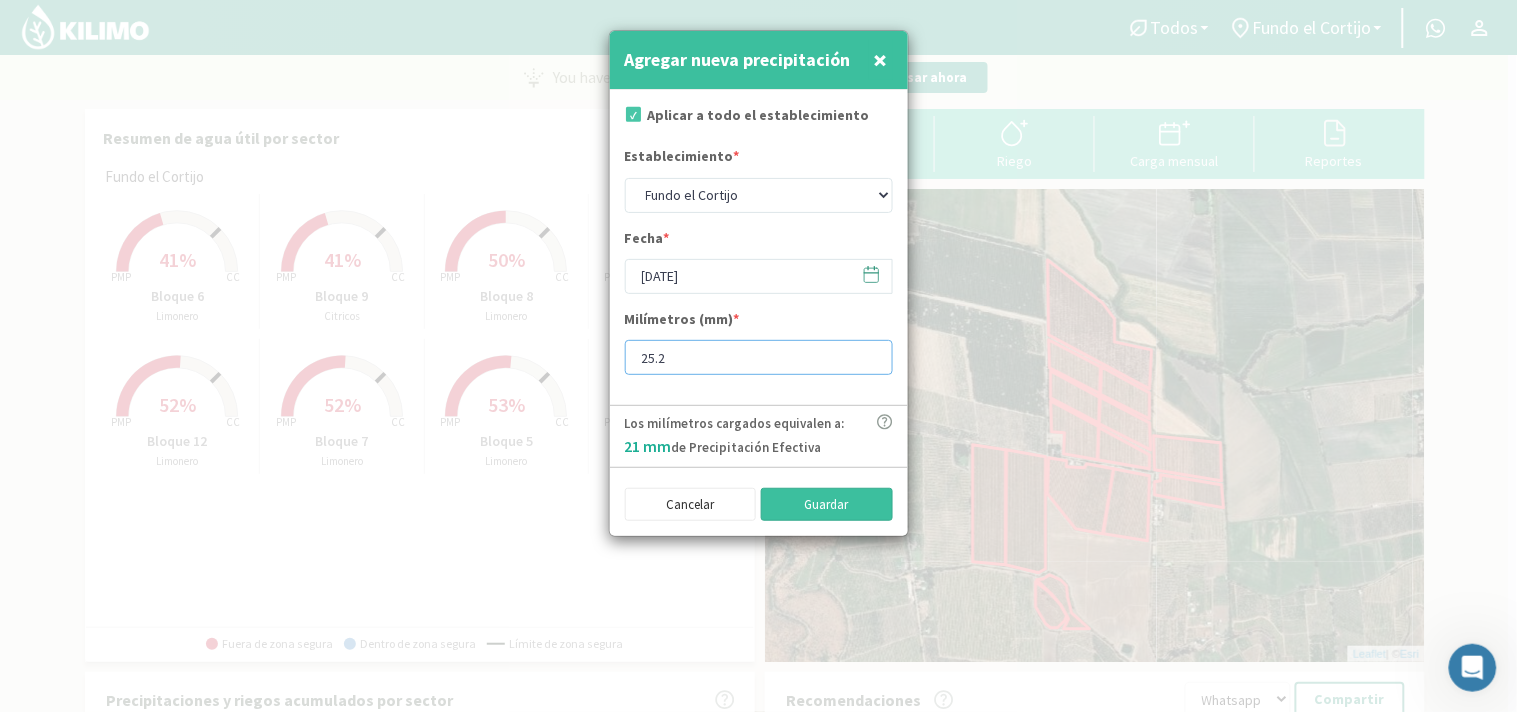 type on "25.2" 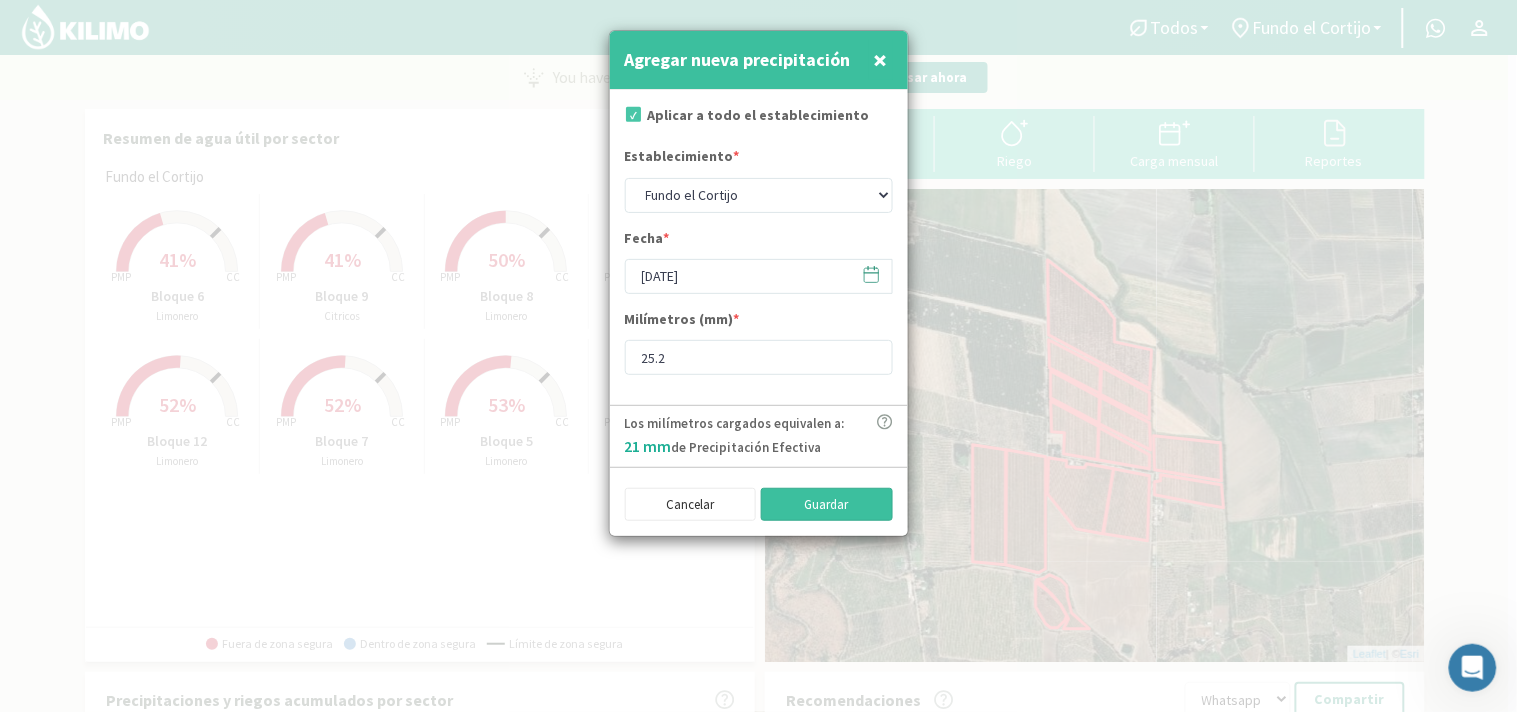 click on "Guardar" at bounding box center (827, 505) 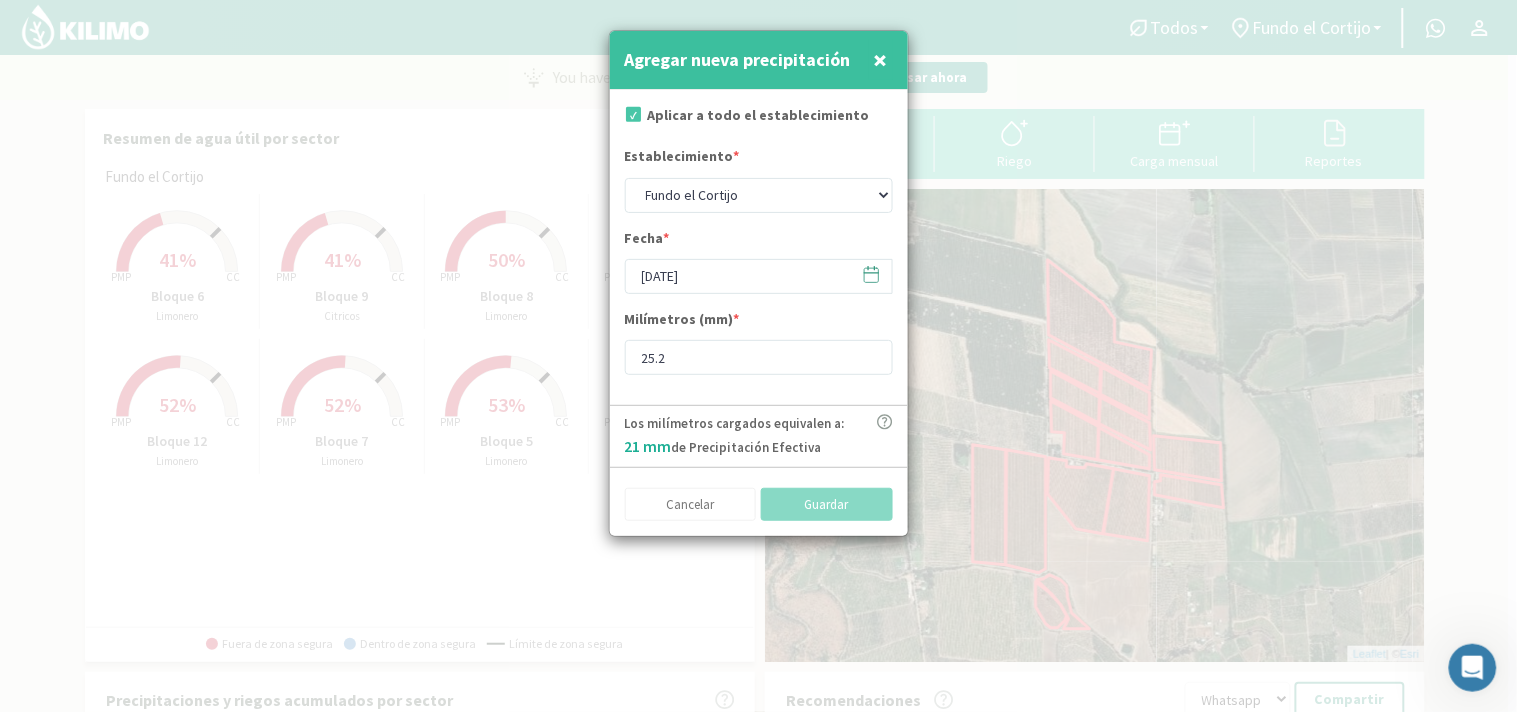 type on "[DATE]" 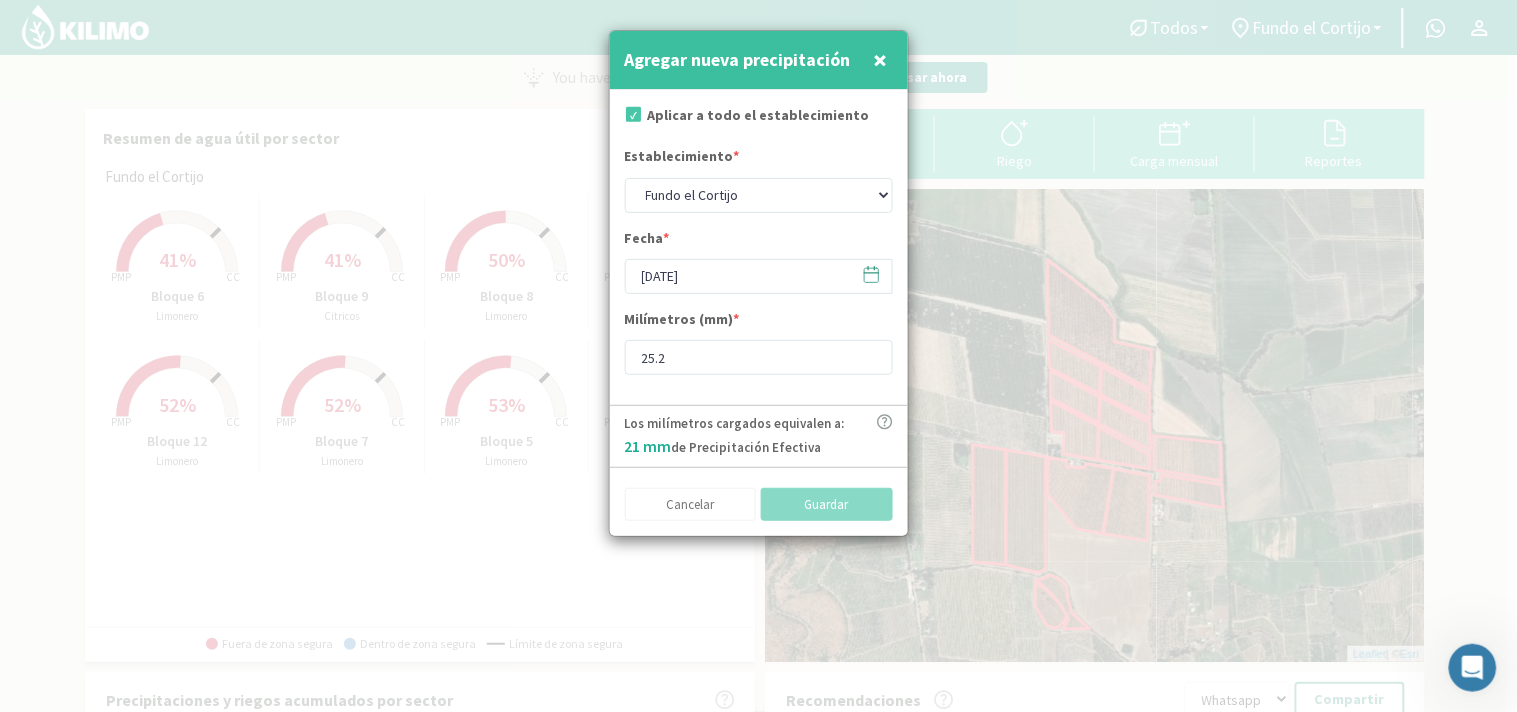 type 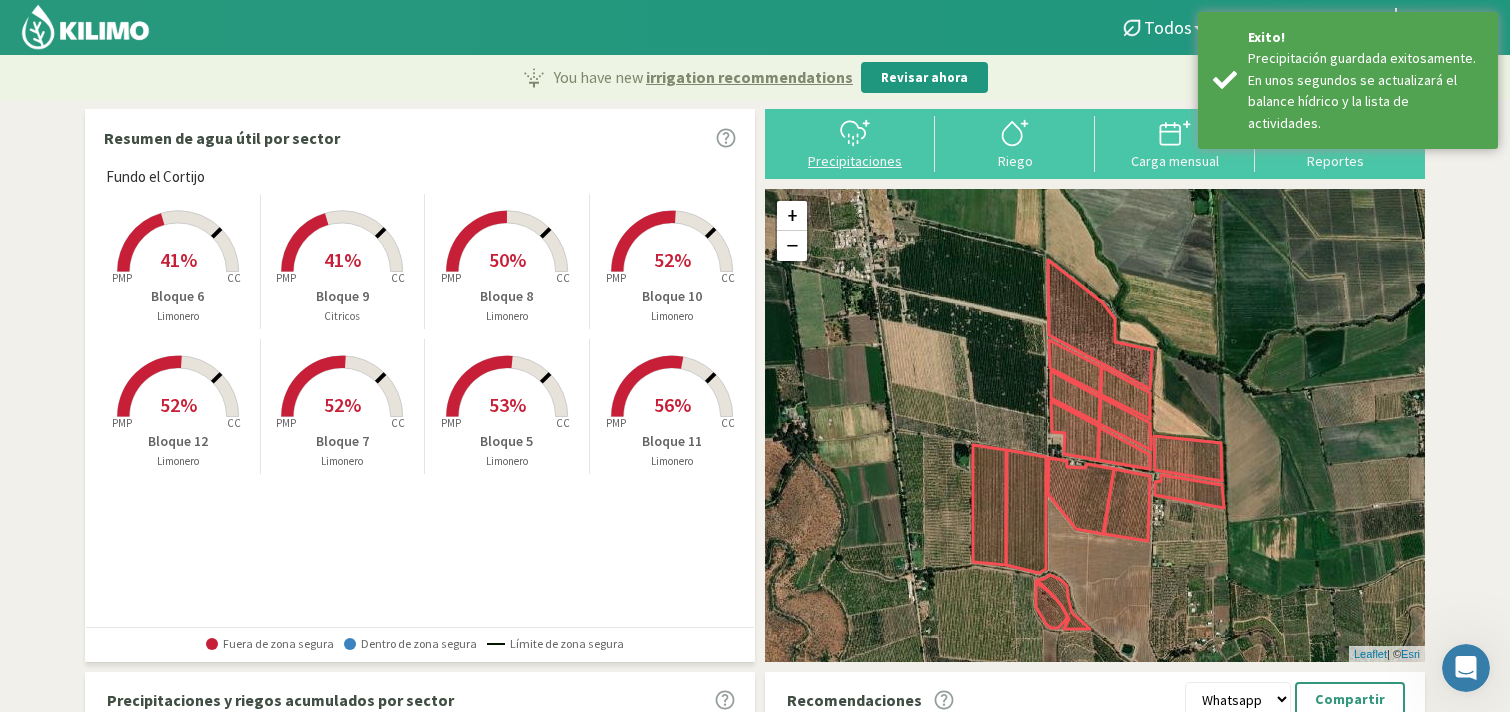 click 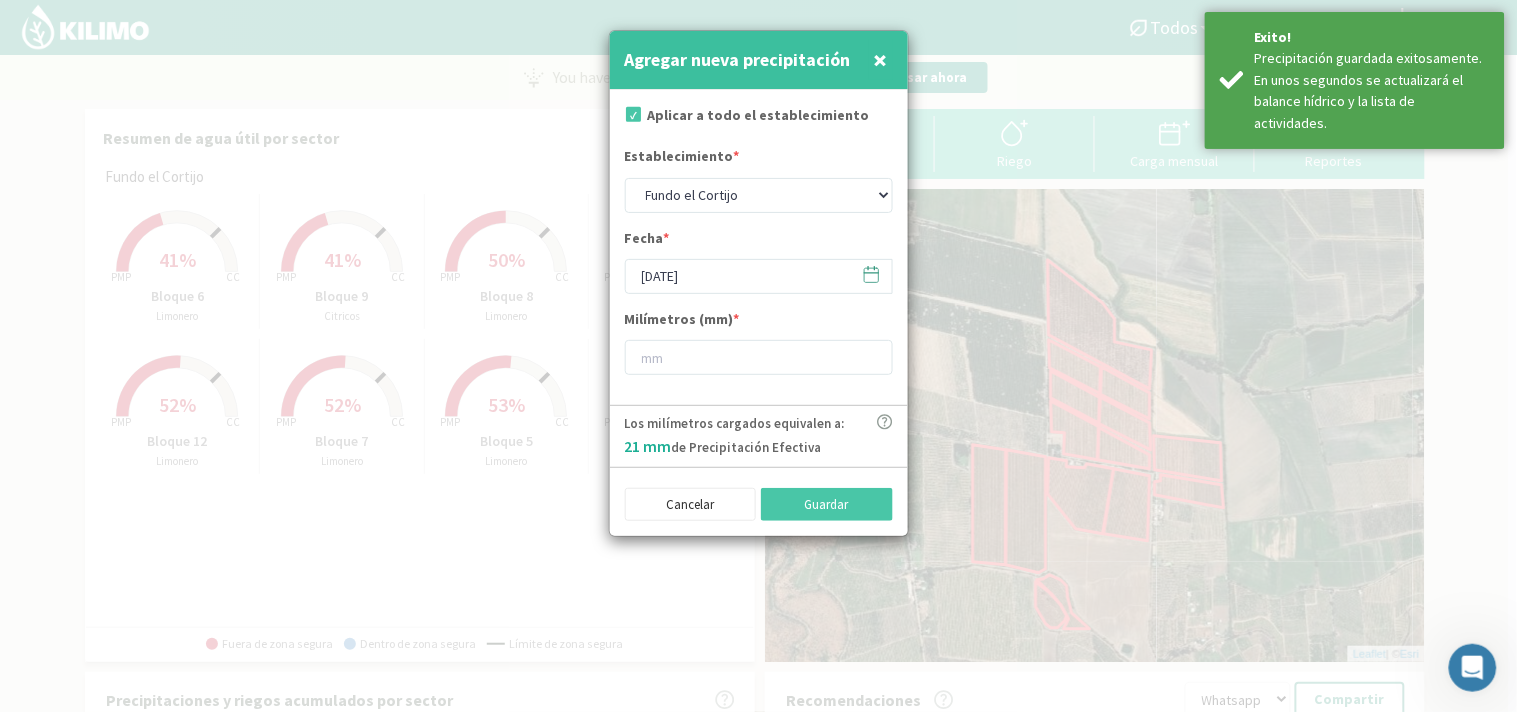 click 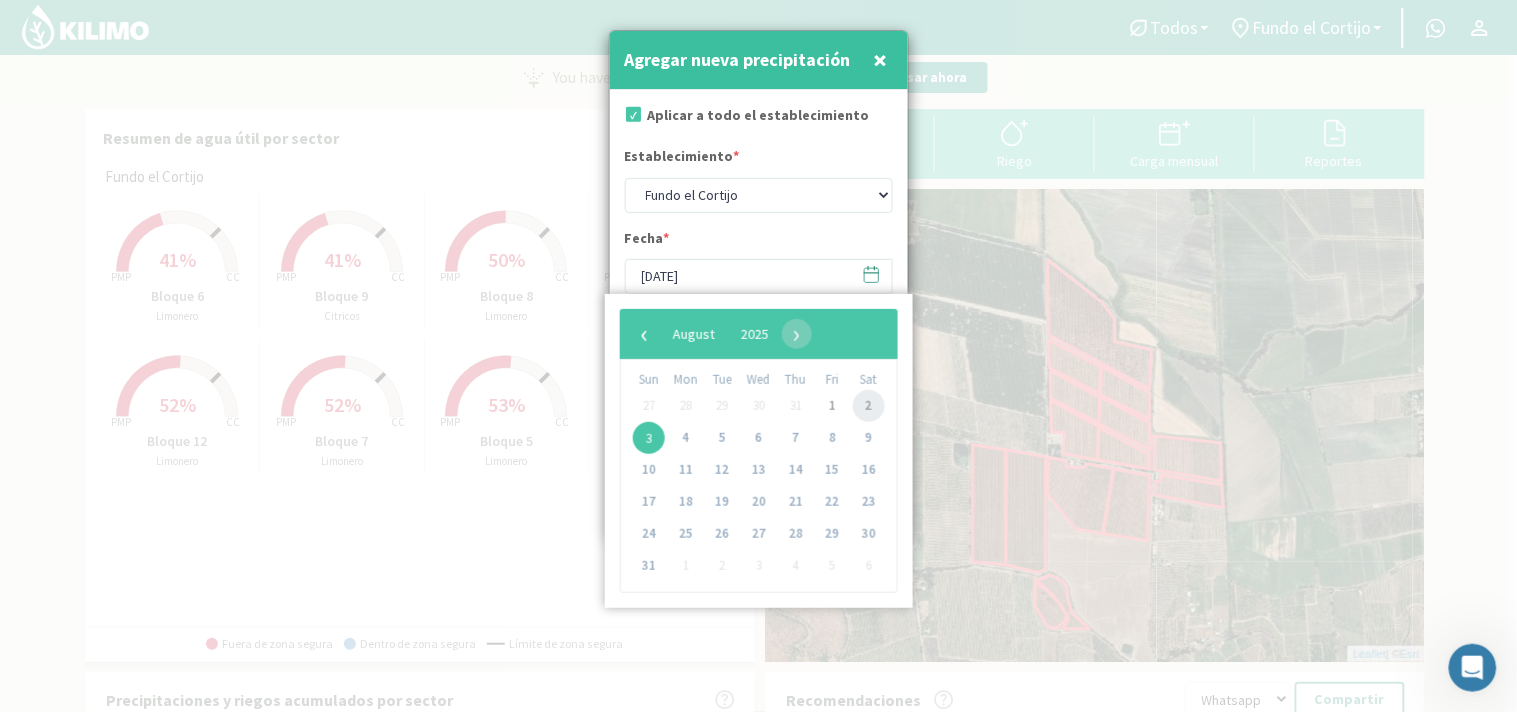 click on "2" 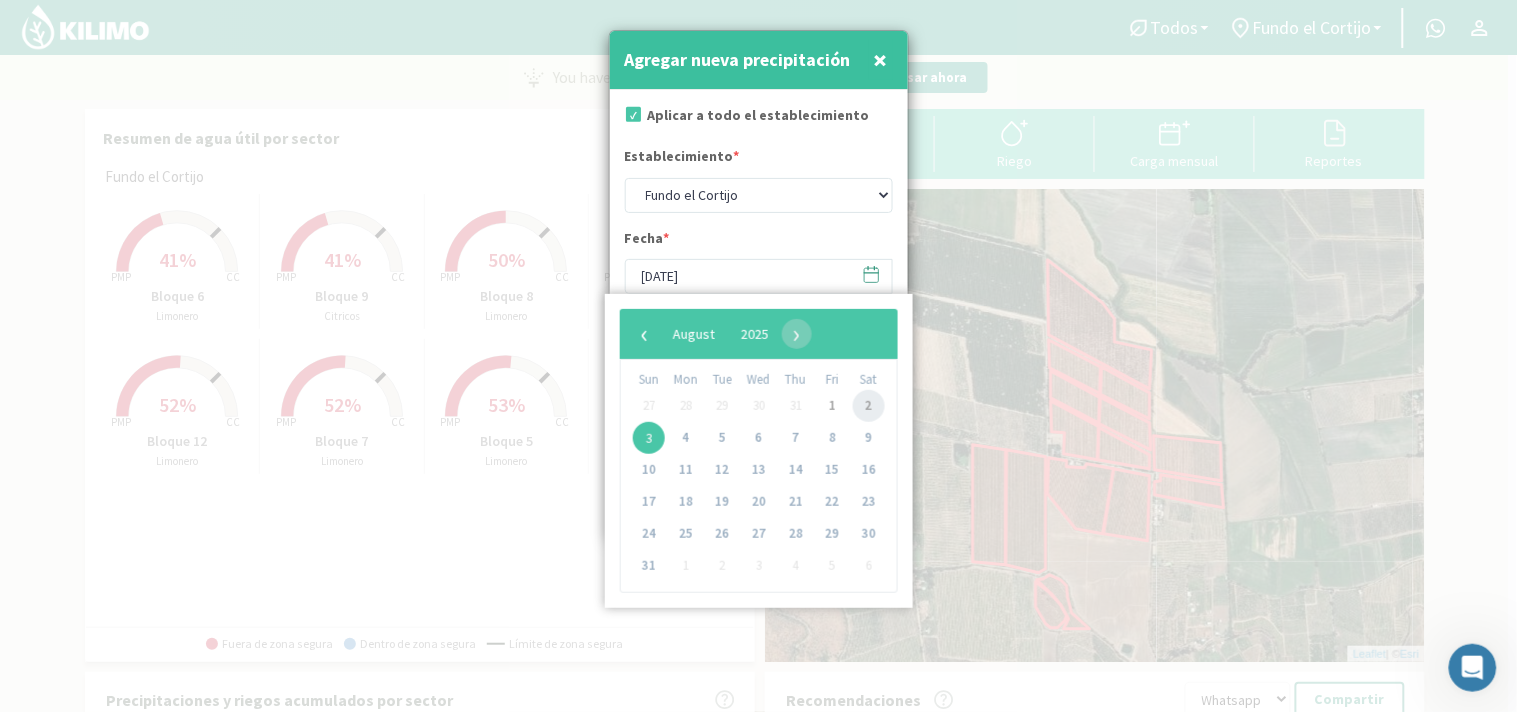 type on "[DATE]" 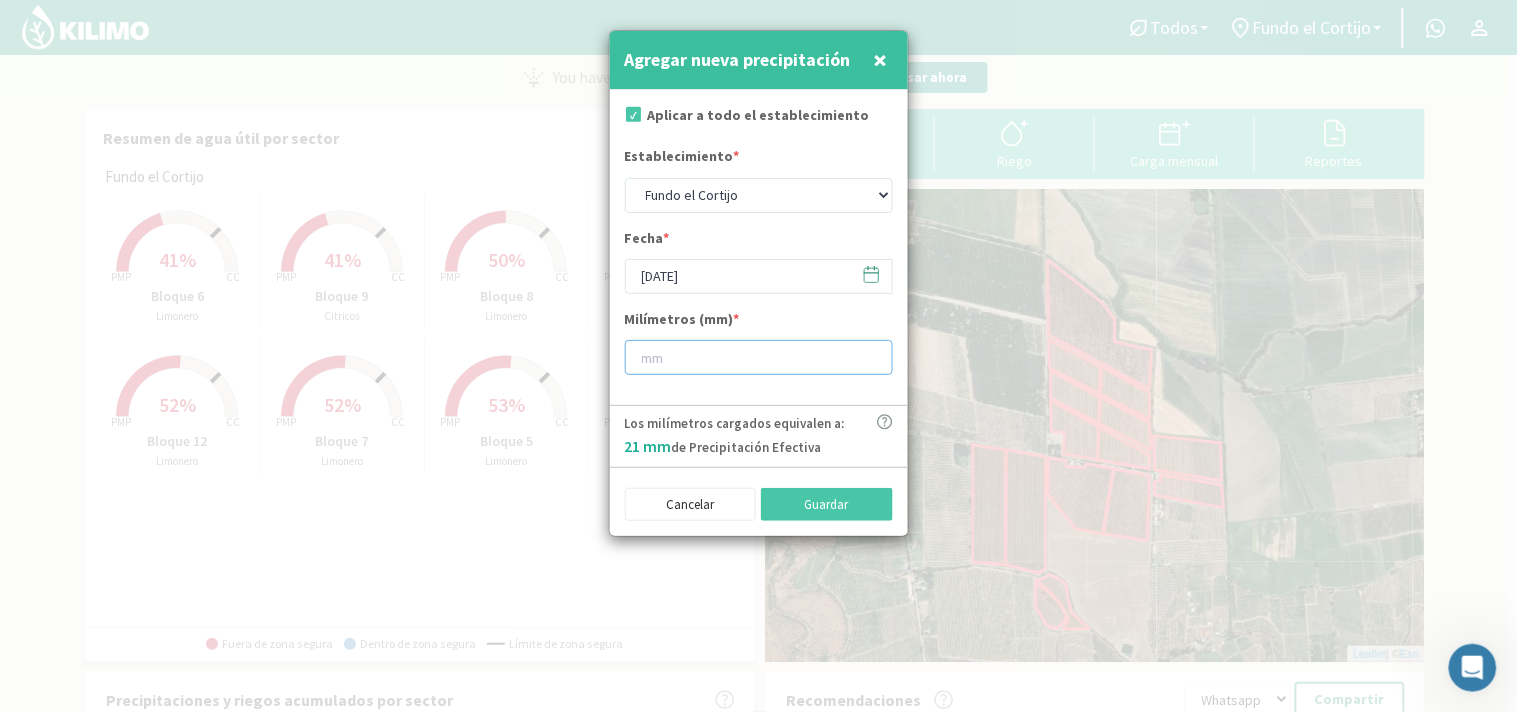 click at bounding box center (759, 357) 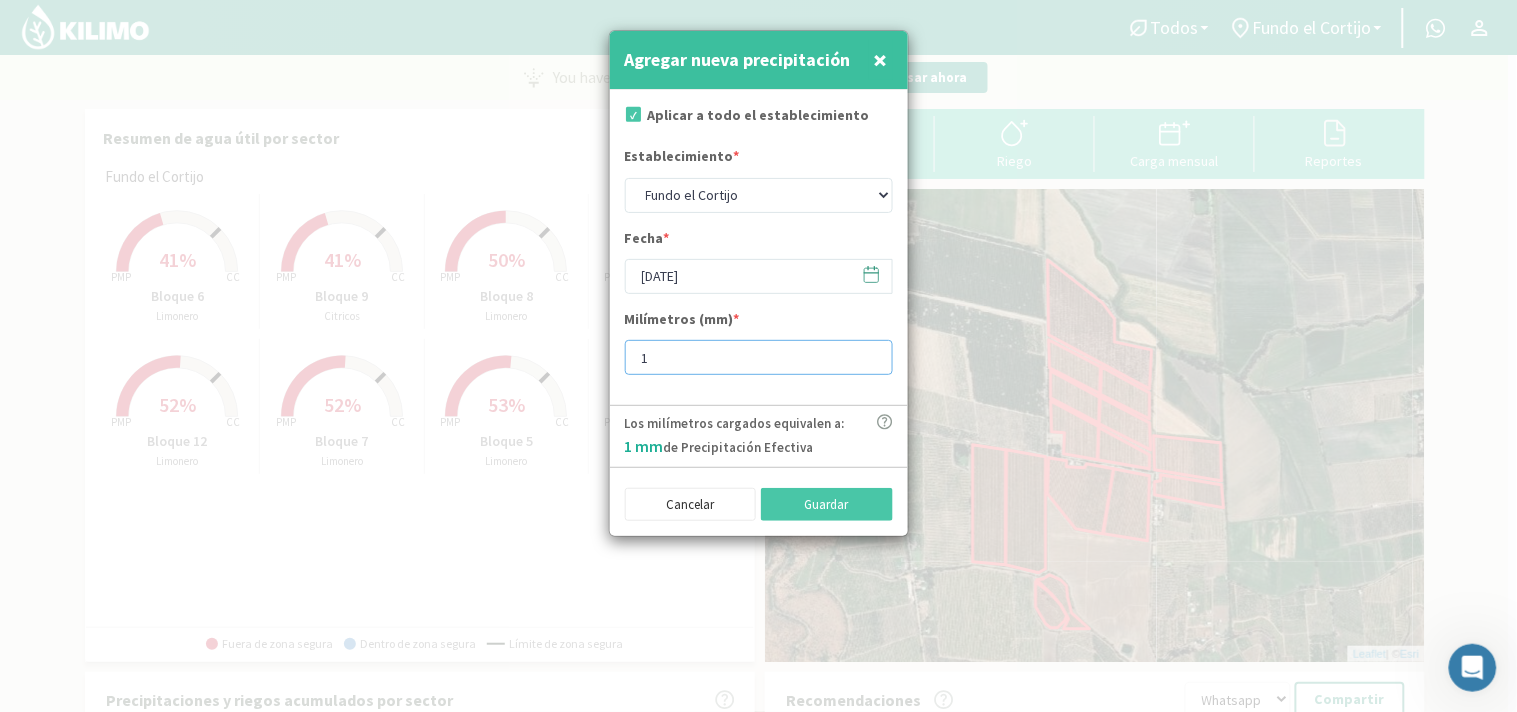 type on "10" 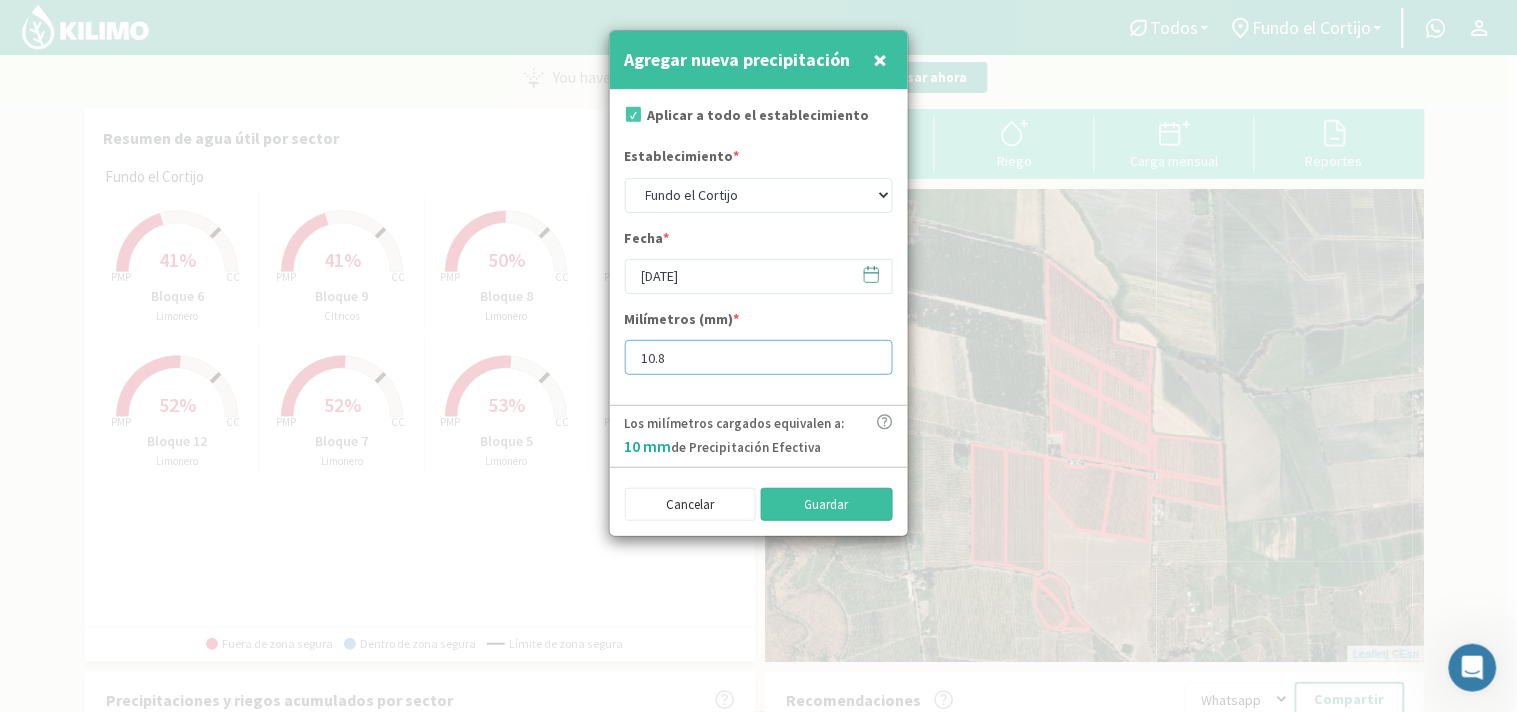 type on "10.8" 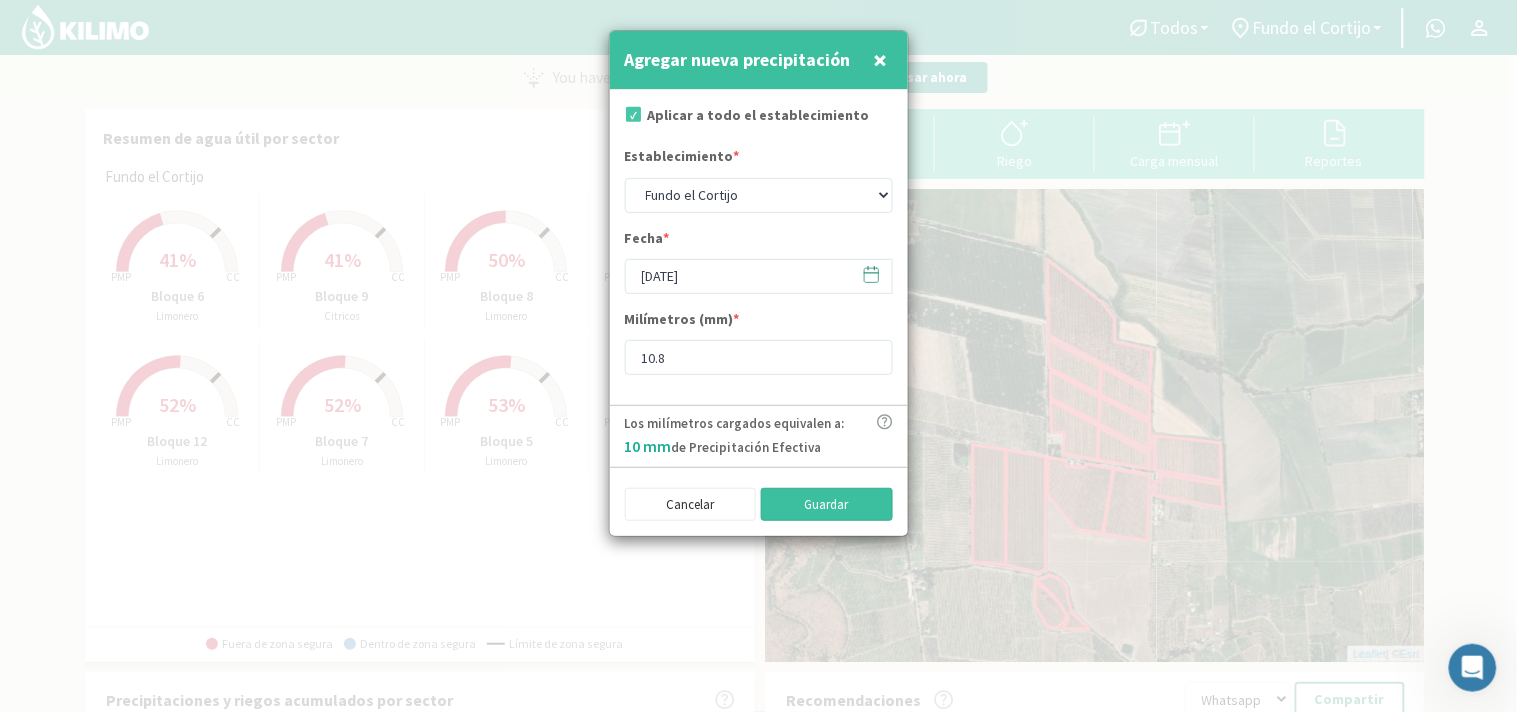 click on "Guardar" at bounding box center [827, 505] 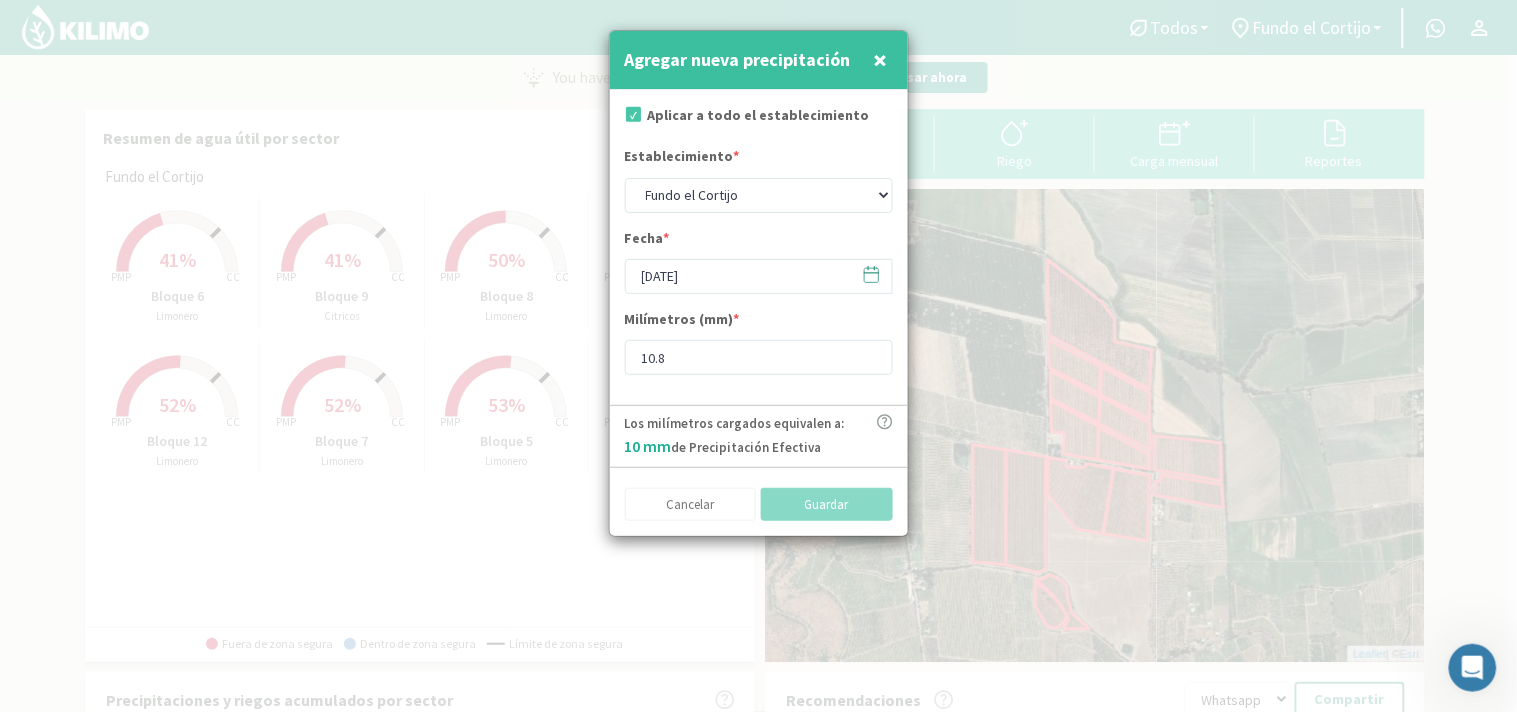 type on "[DATE]" 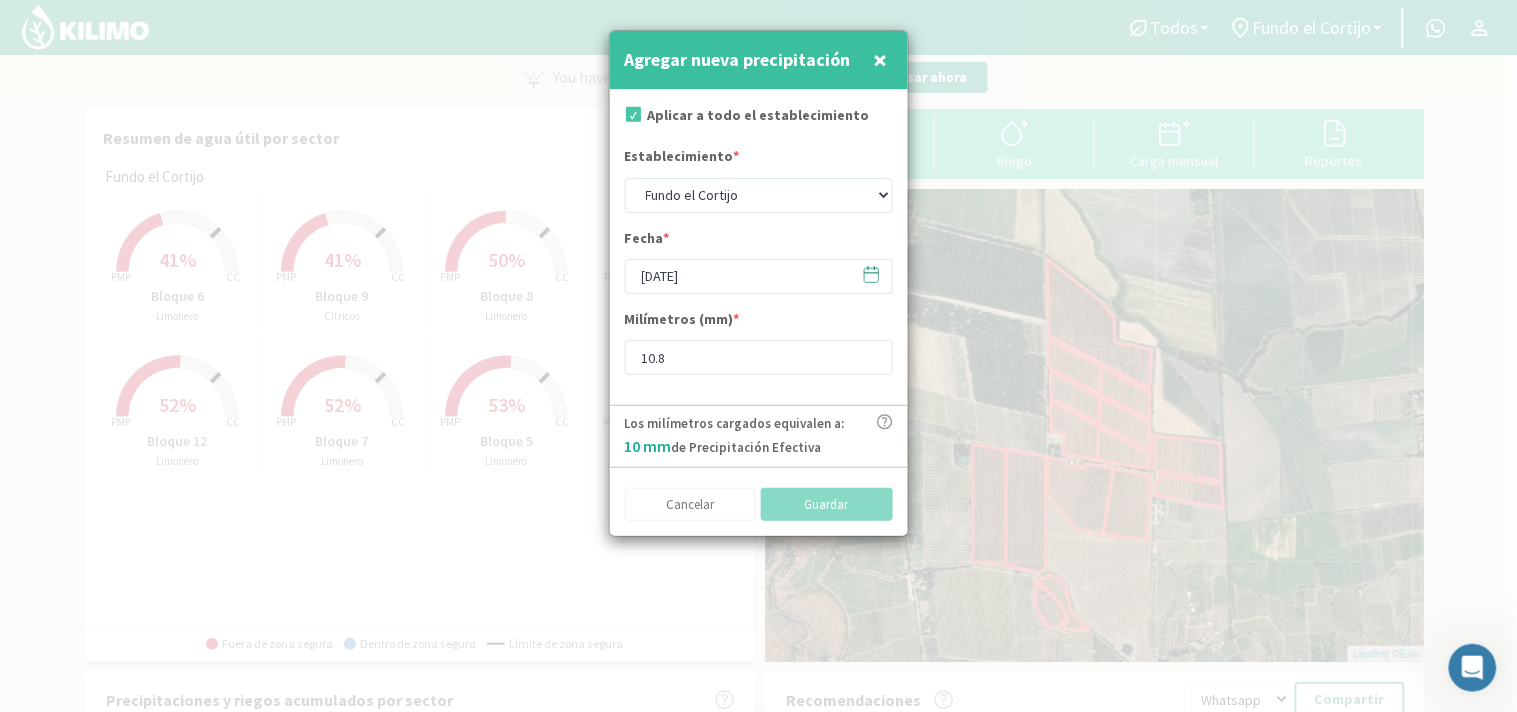 type 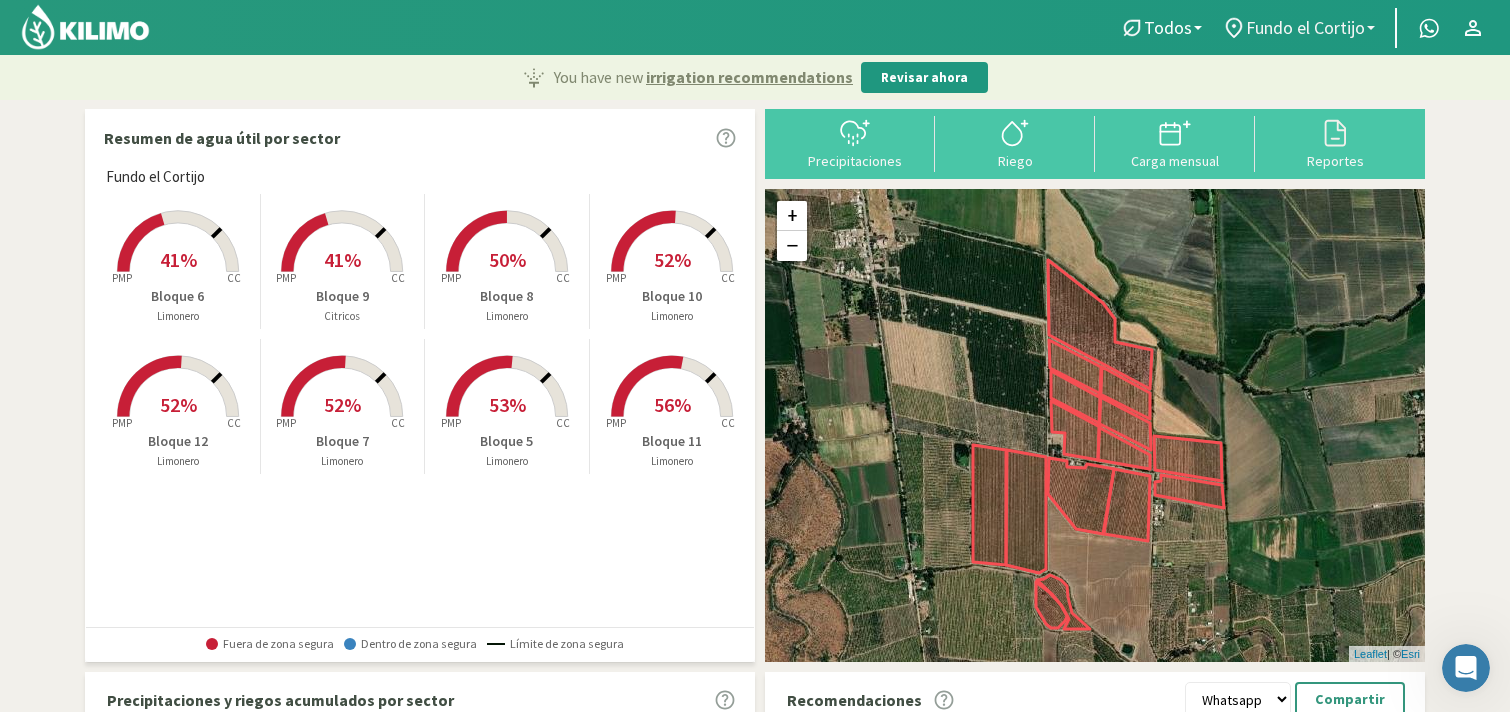click on "Fundo el Cortijo" 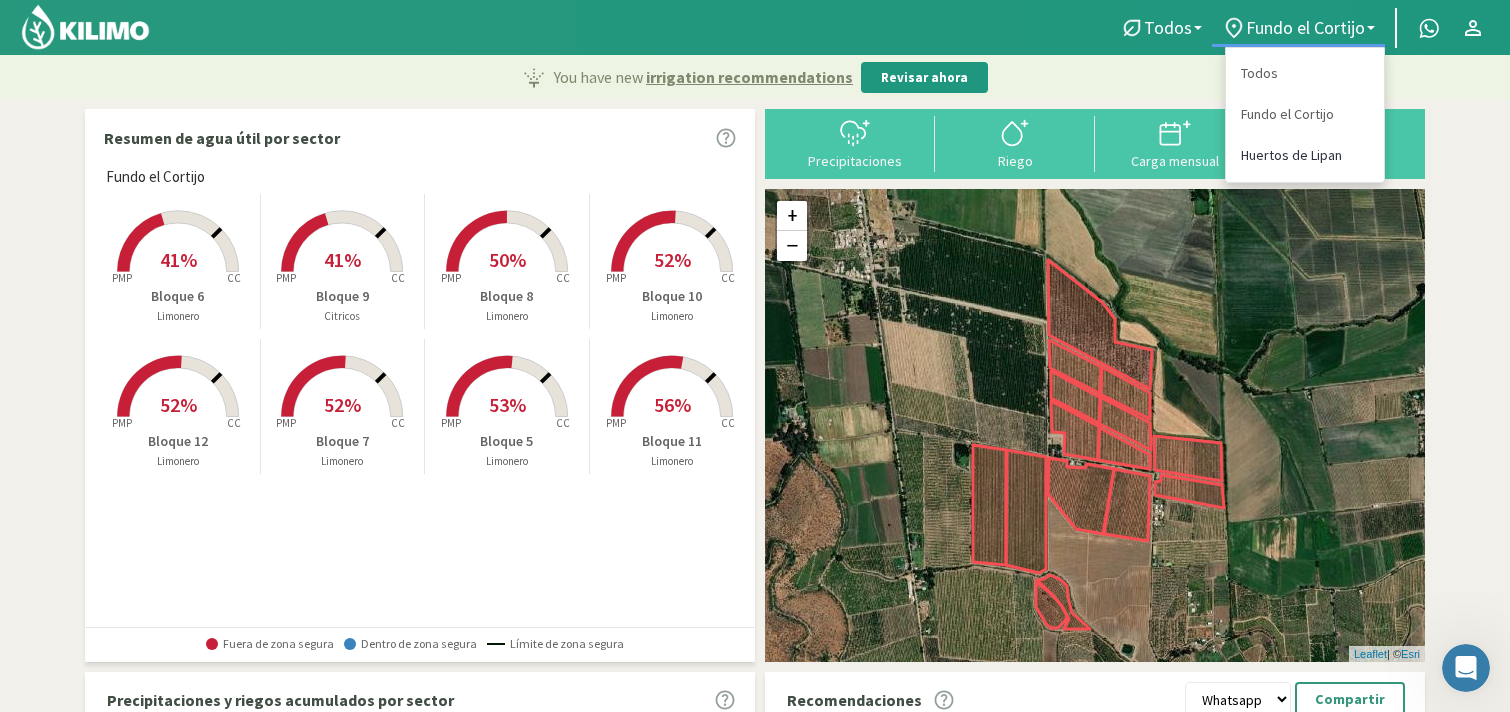 click on "Huertos de Lipan" 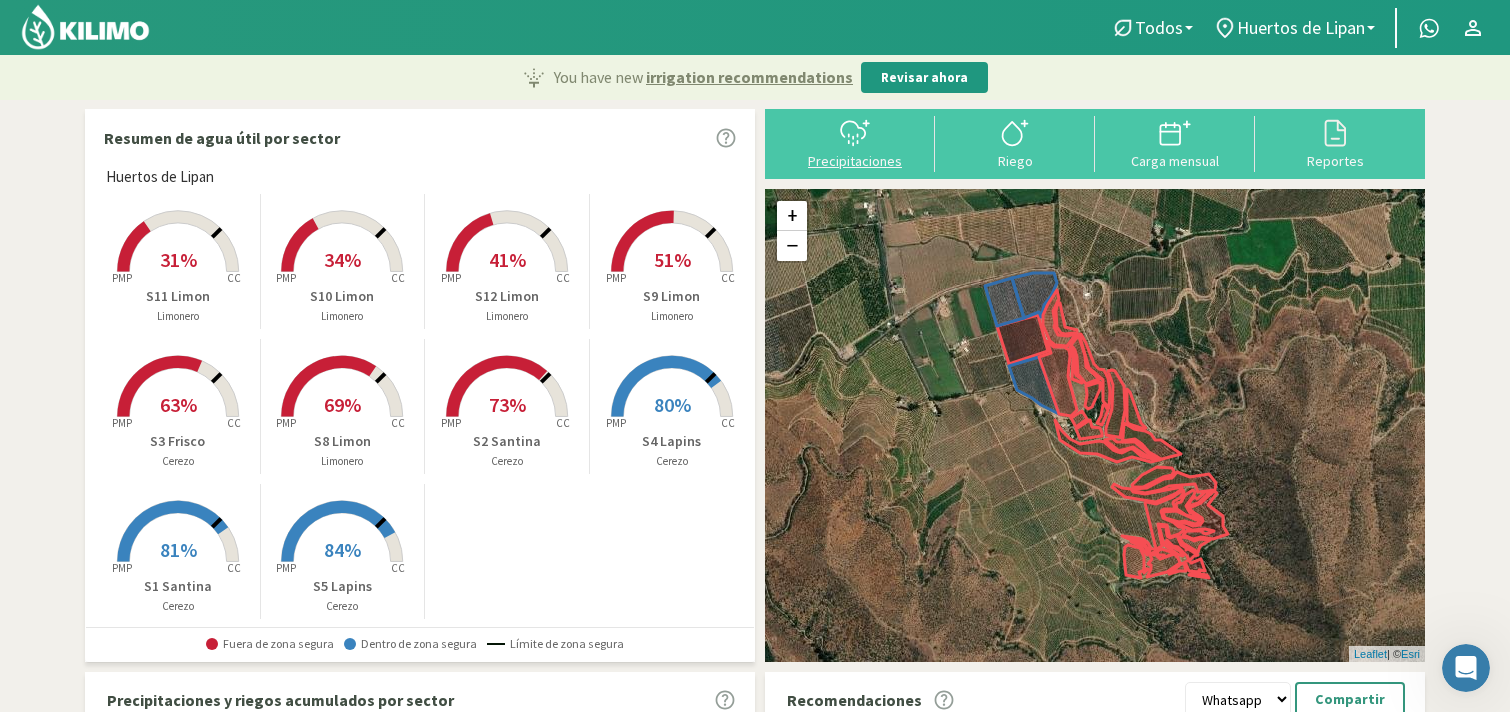 click on "Precipitaciones" at bounding box center [855, 161] 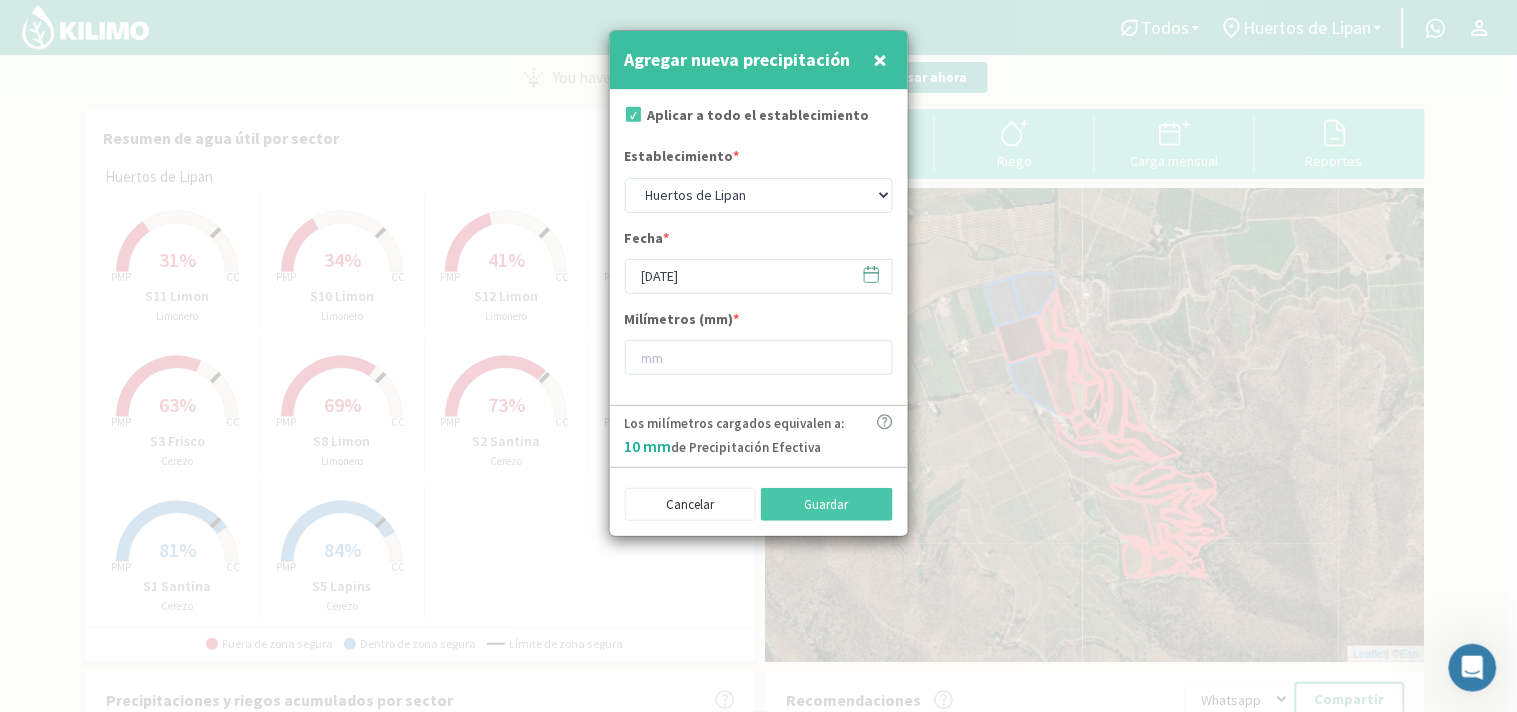 click at bounding box center [862, 274] 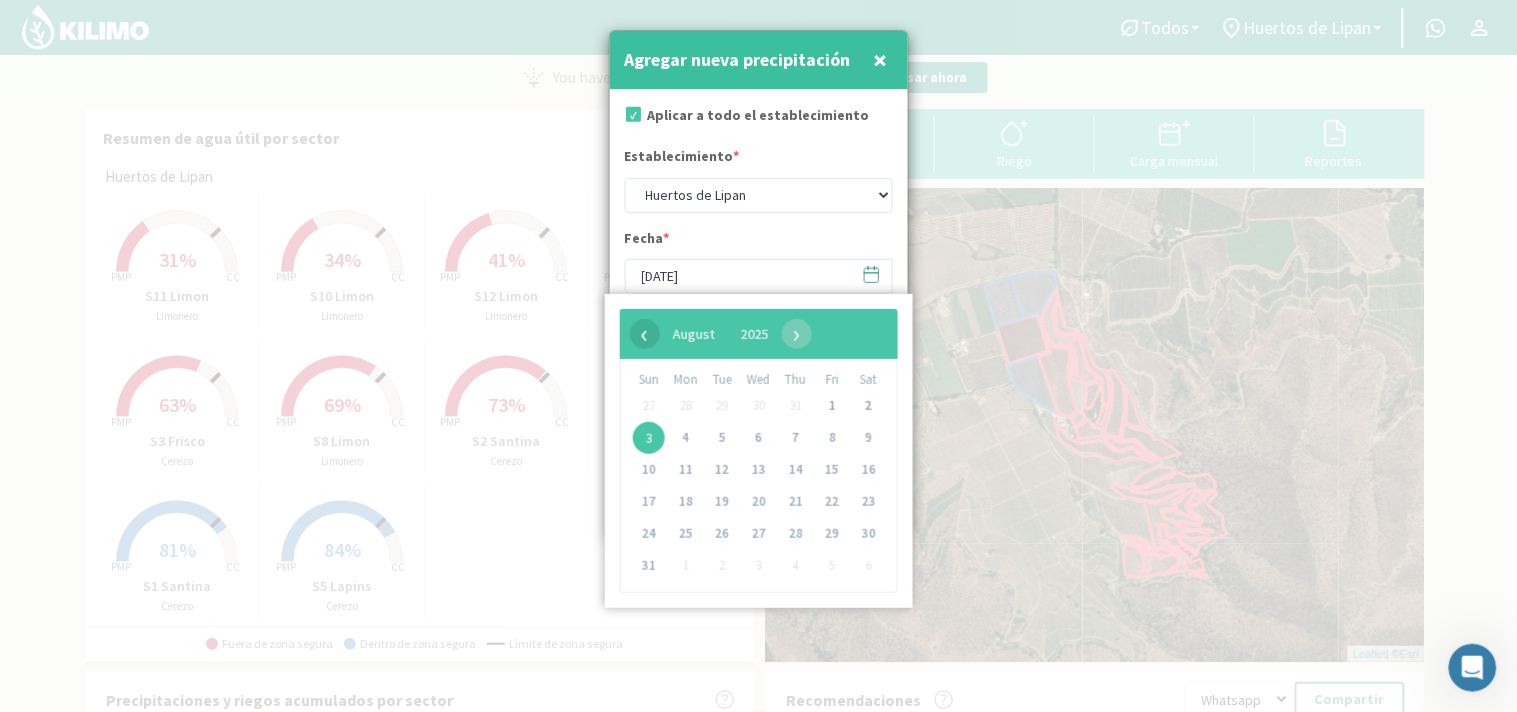 click on "‹" 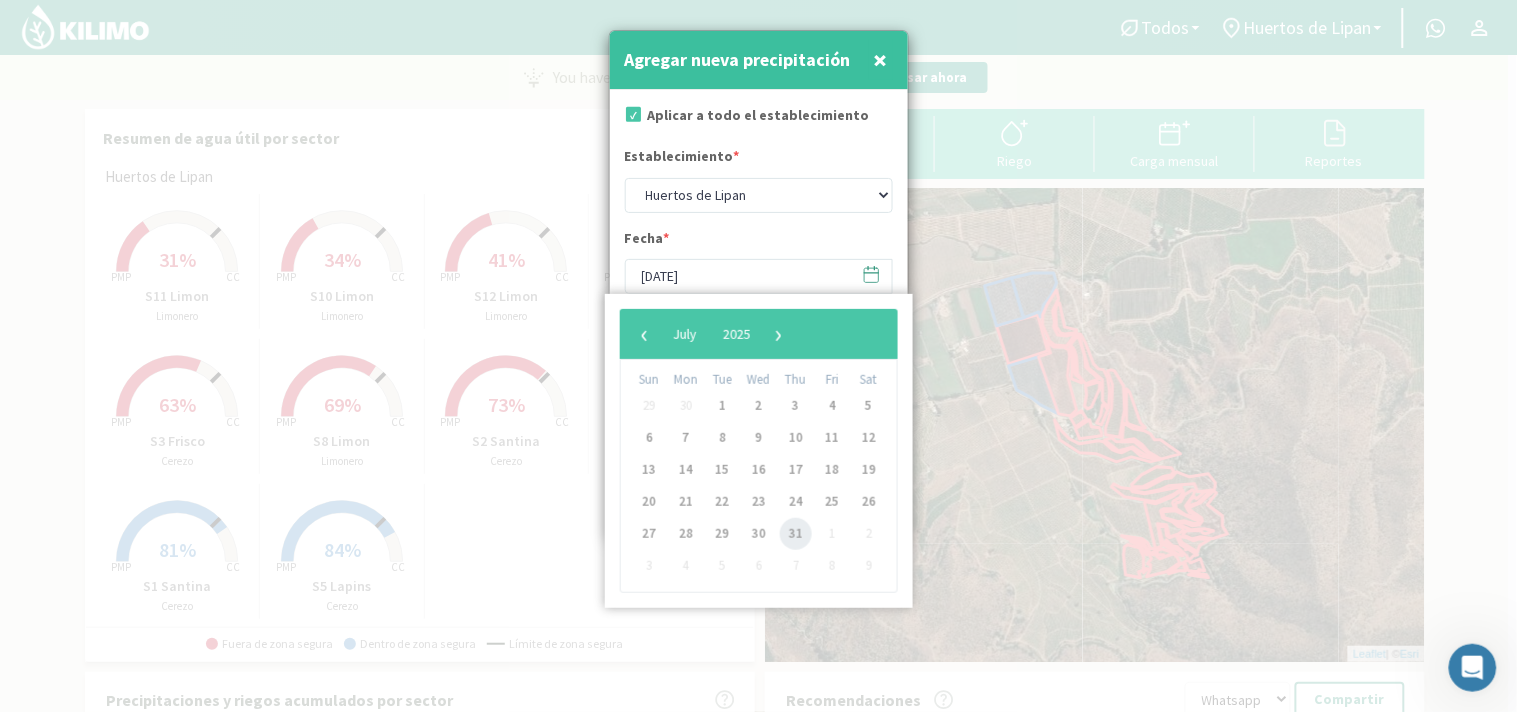 click on "31" 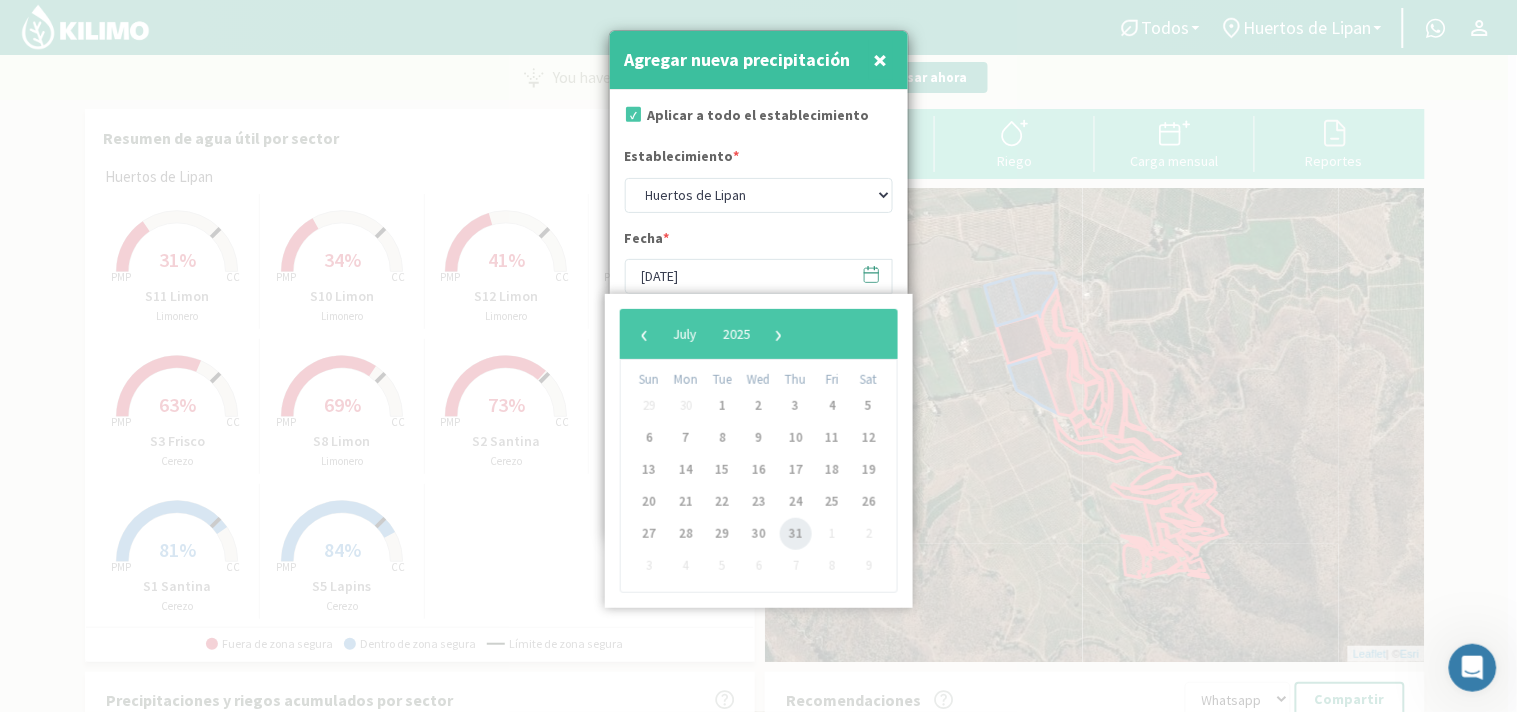 type on "[DATE]" 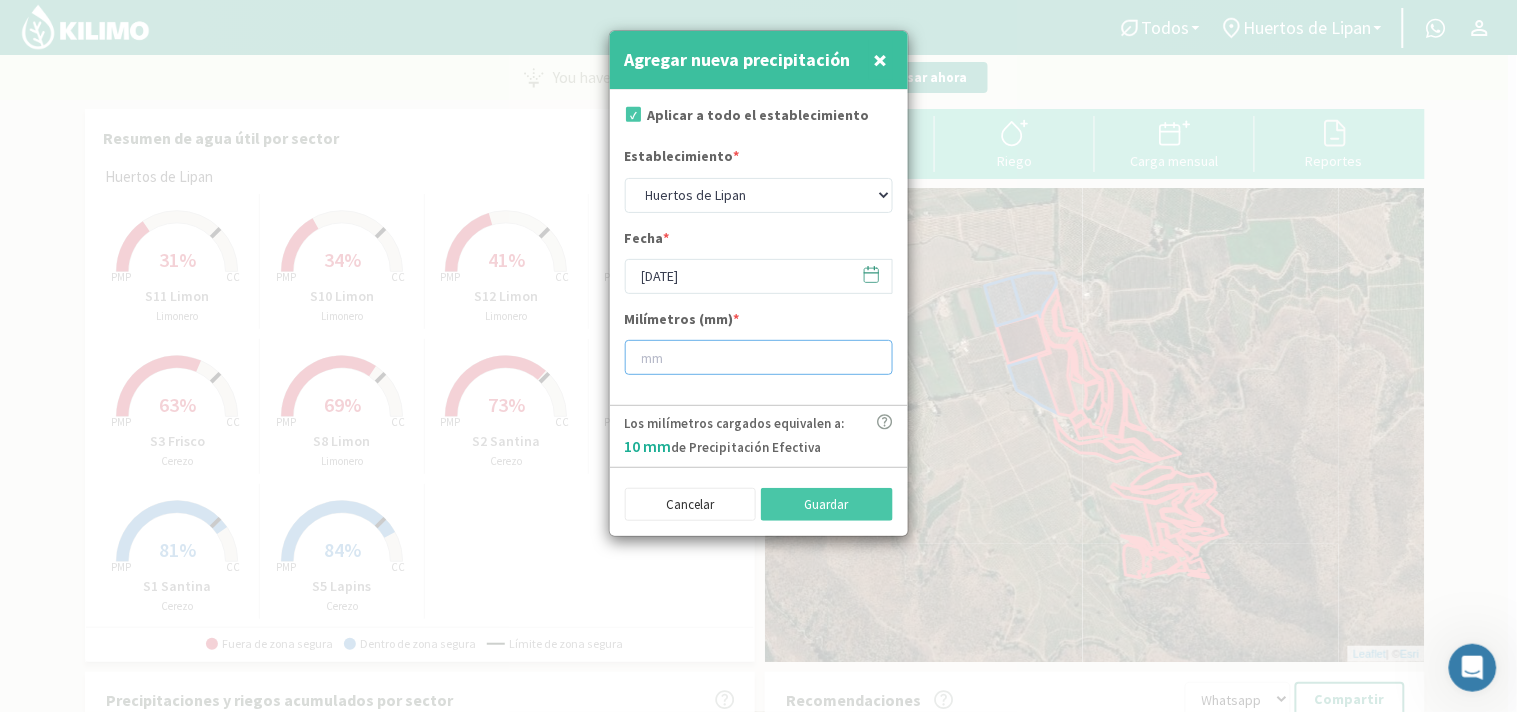 click at bounding box center [759, 357] 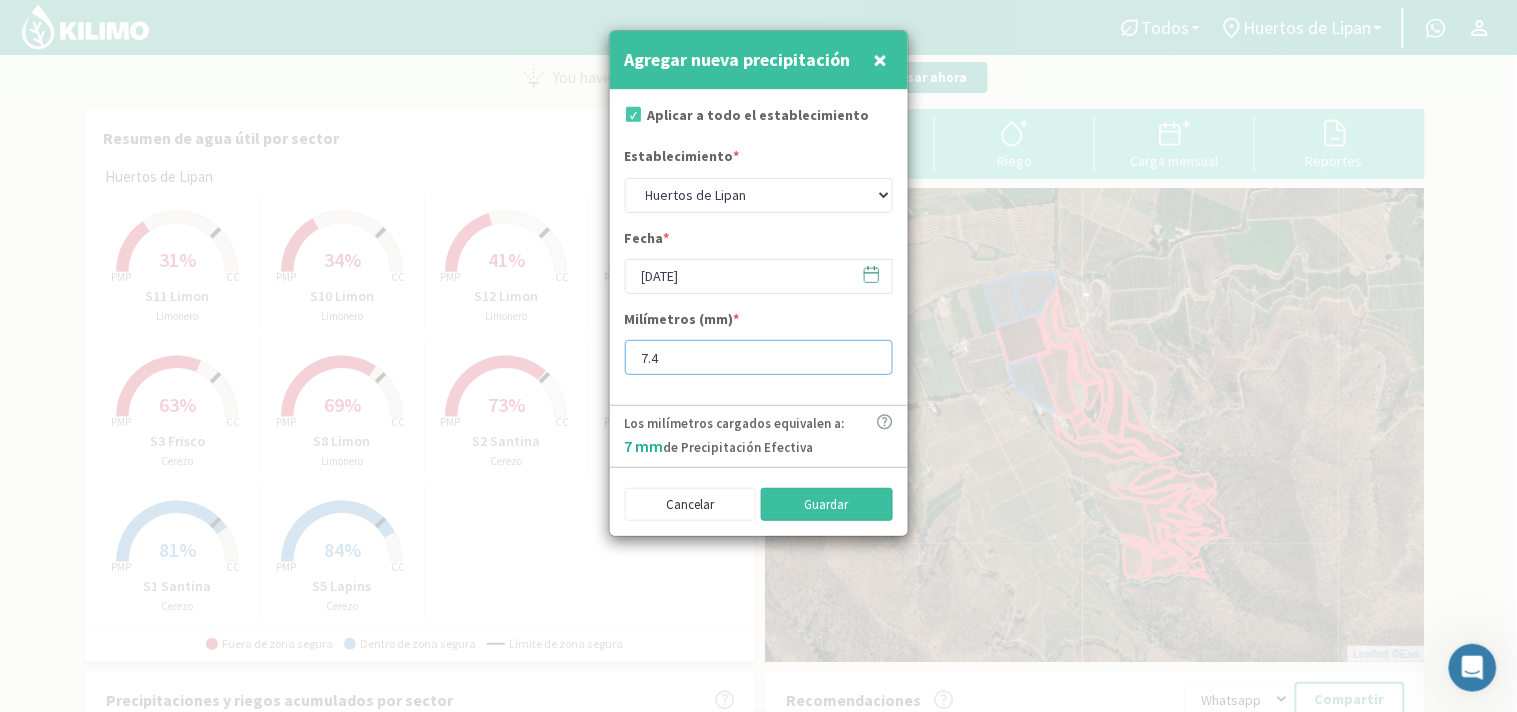 type on "7.4" 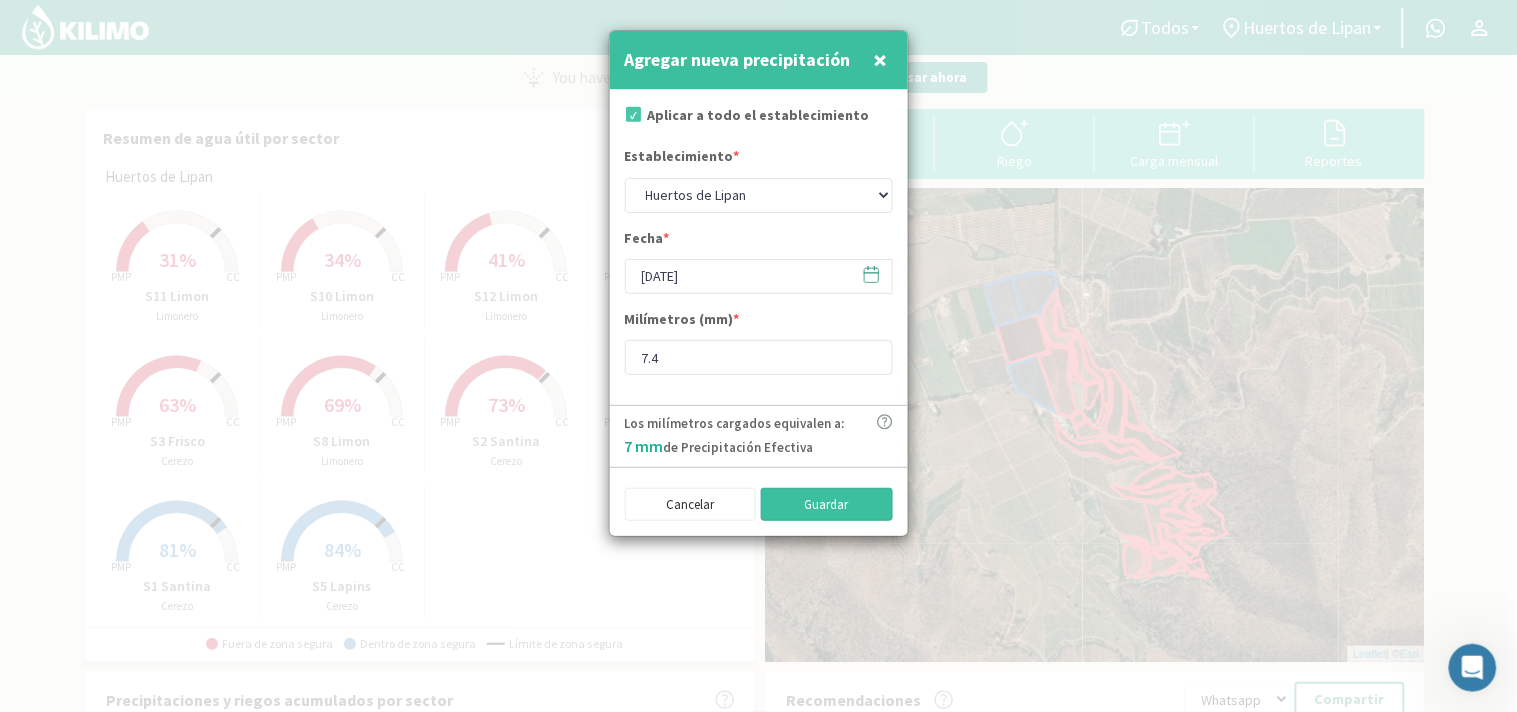 click on "Guardar" at bounding box center (827, 505) 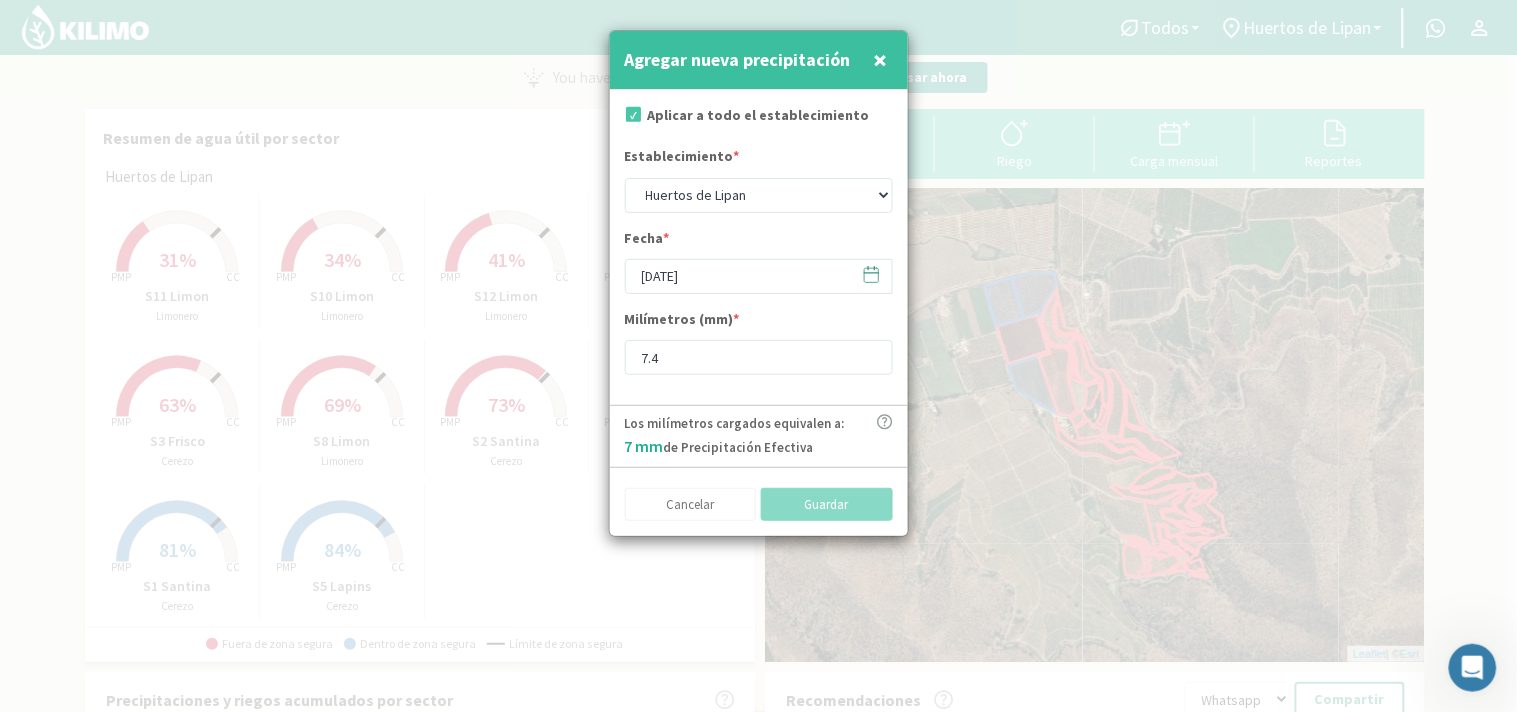 type on "[DATE]" 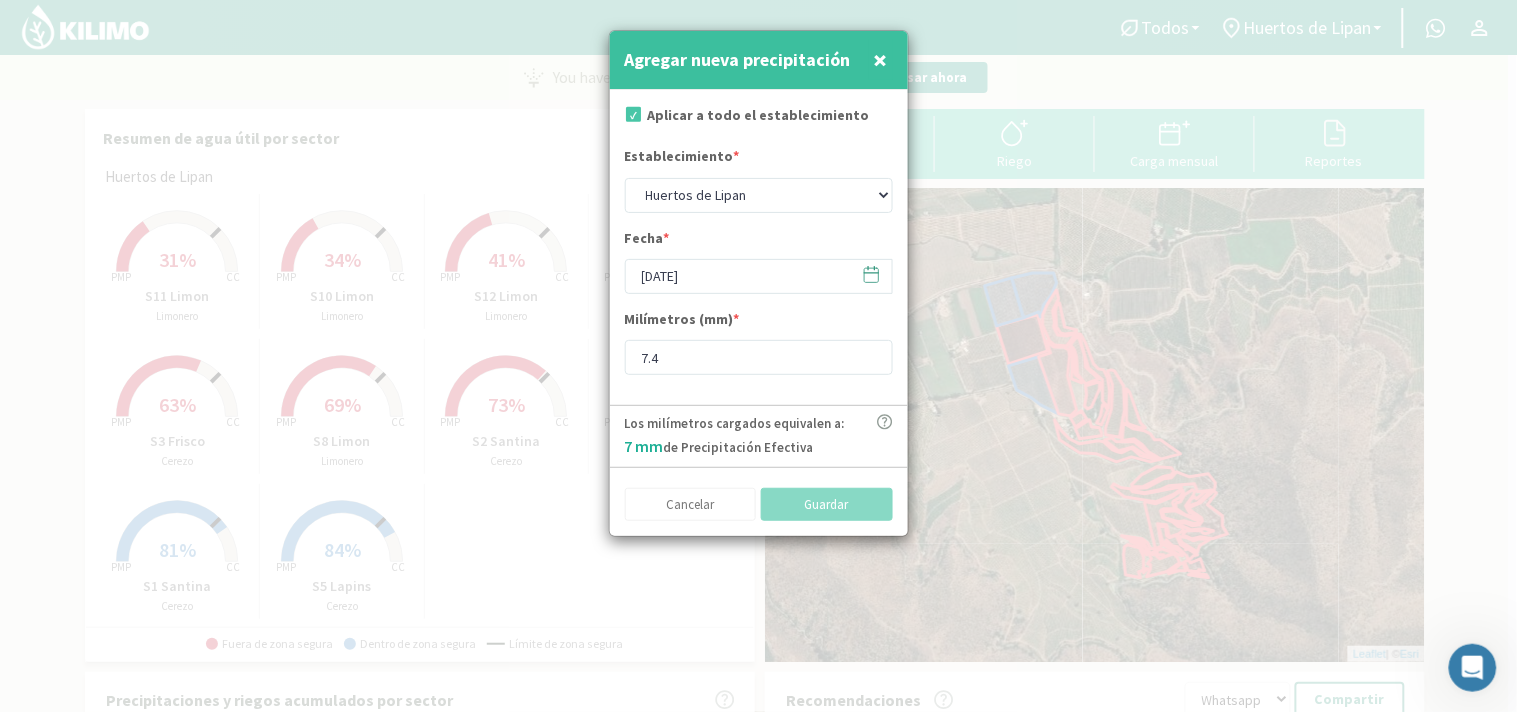 type 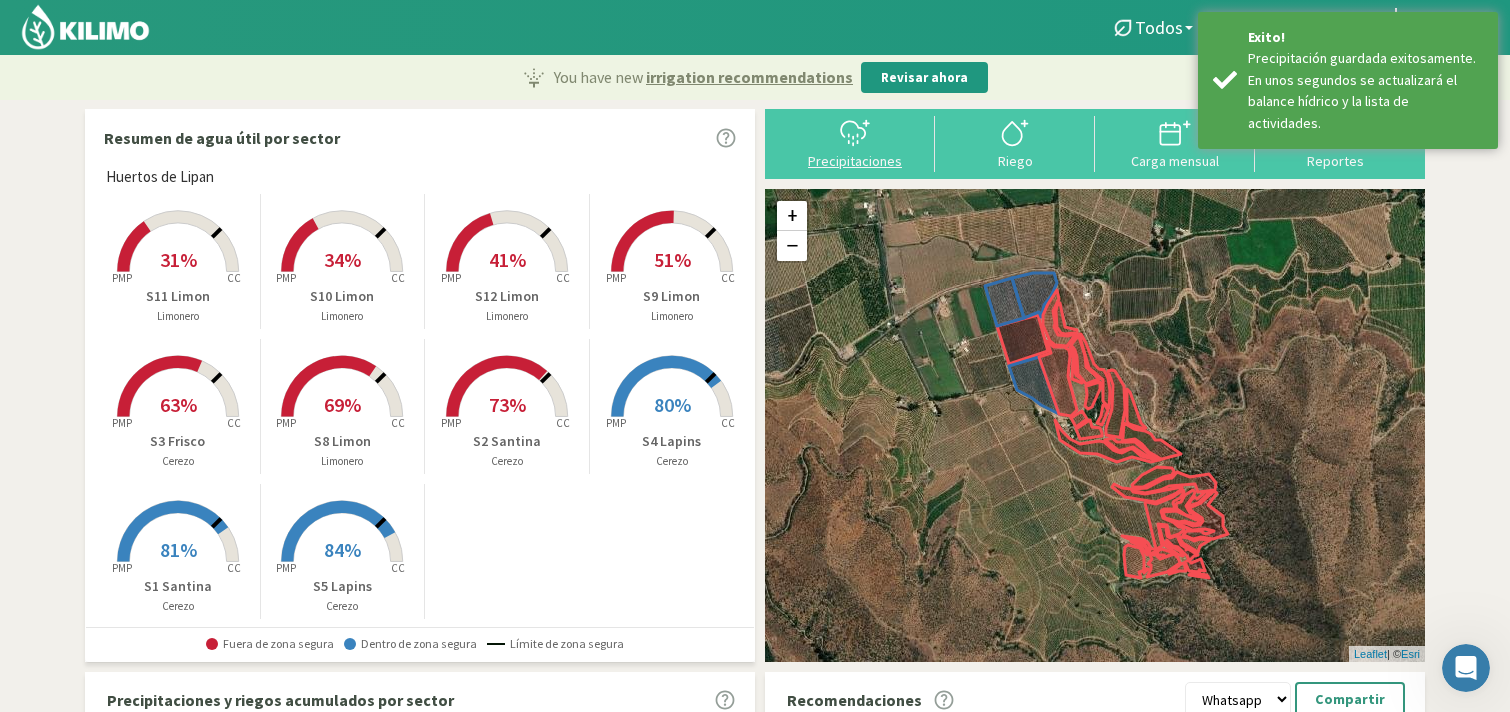 click on "Precipitaciones" at bounding box center [855, 161] 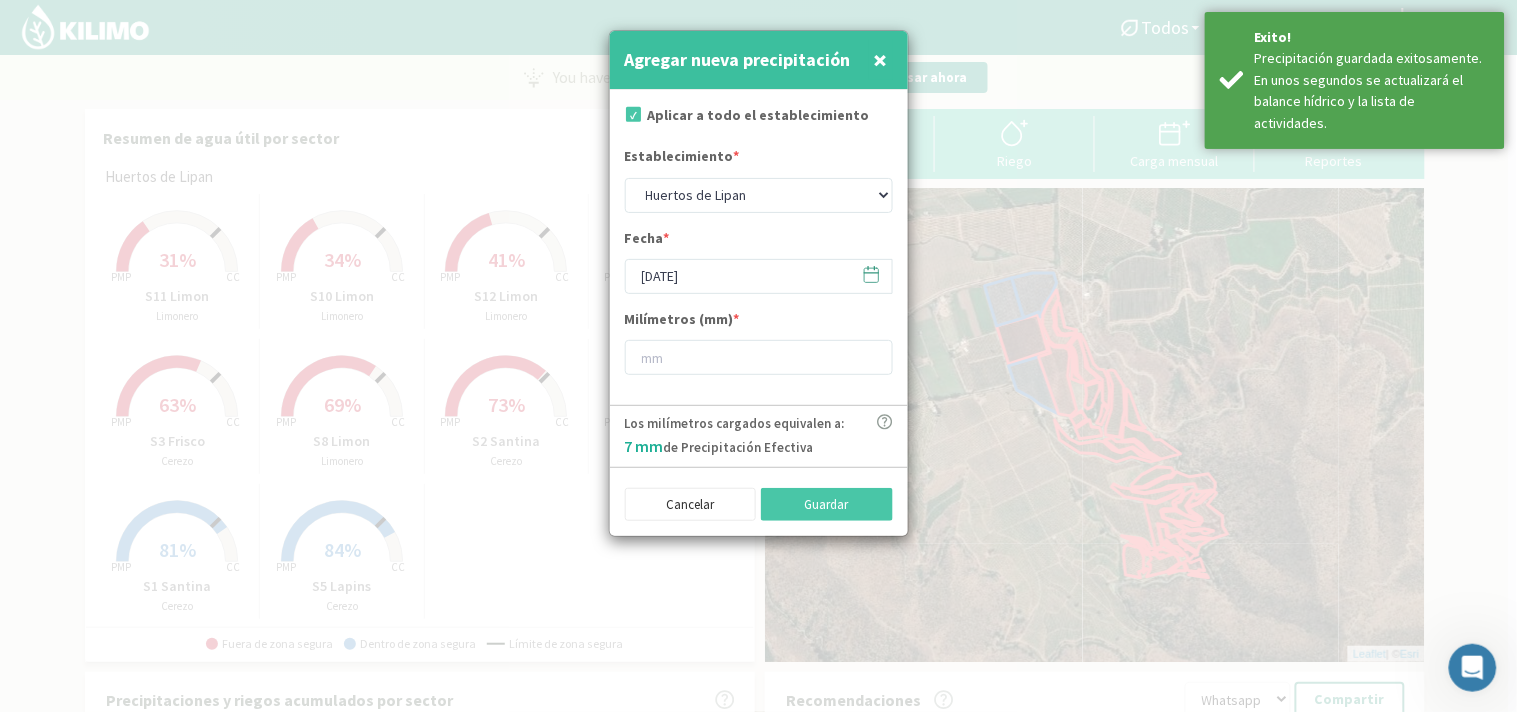 click on "Fecha  *  [DATE]" at bounding box center [759, 261] 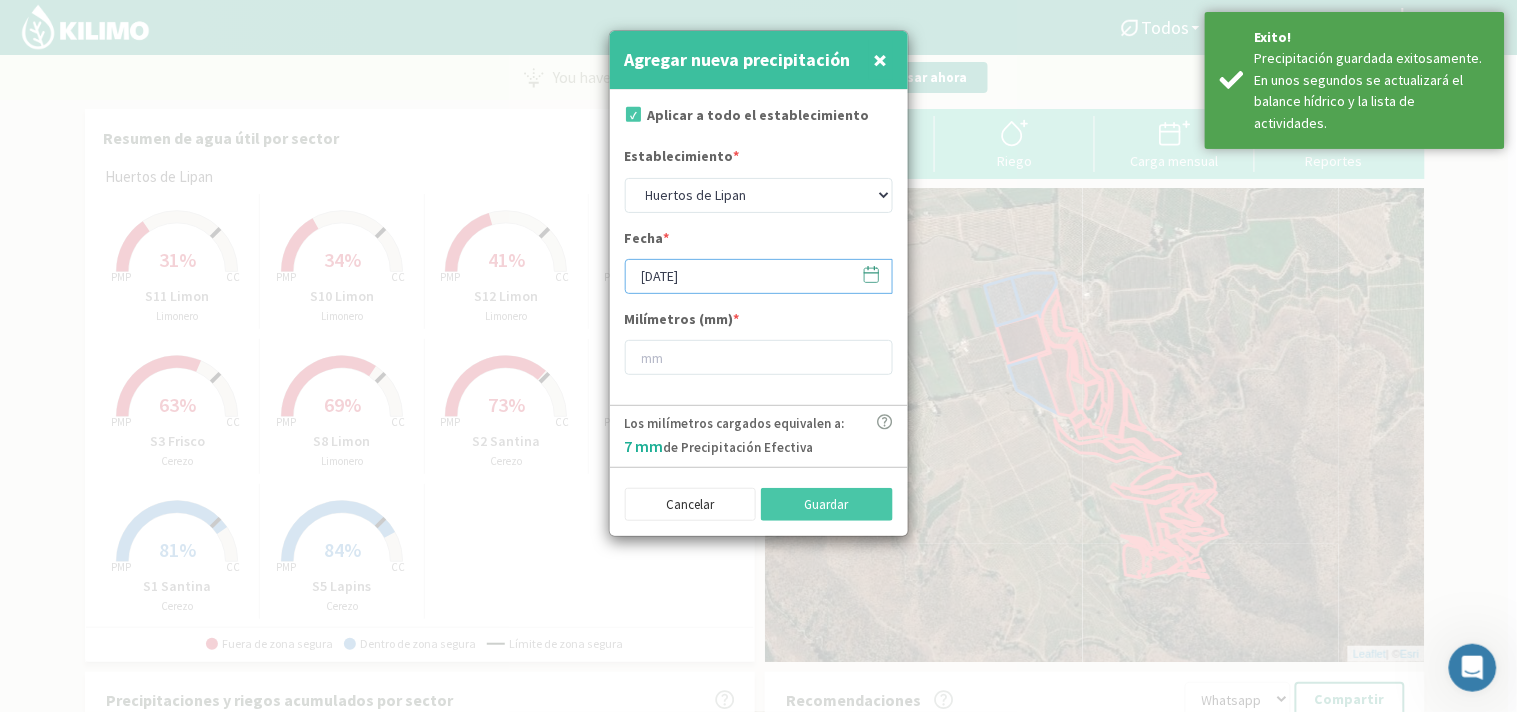 click on "[DATE]" at bounding box center [759, 276] 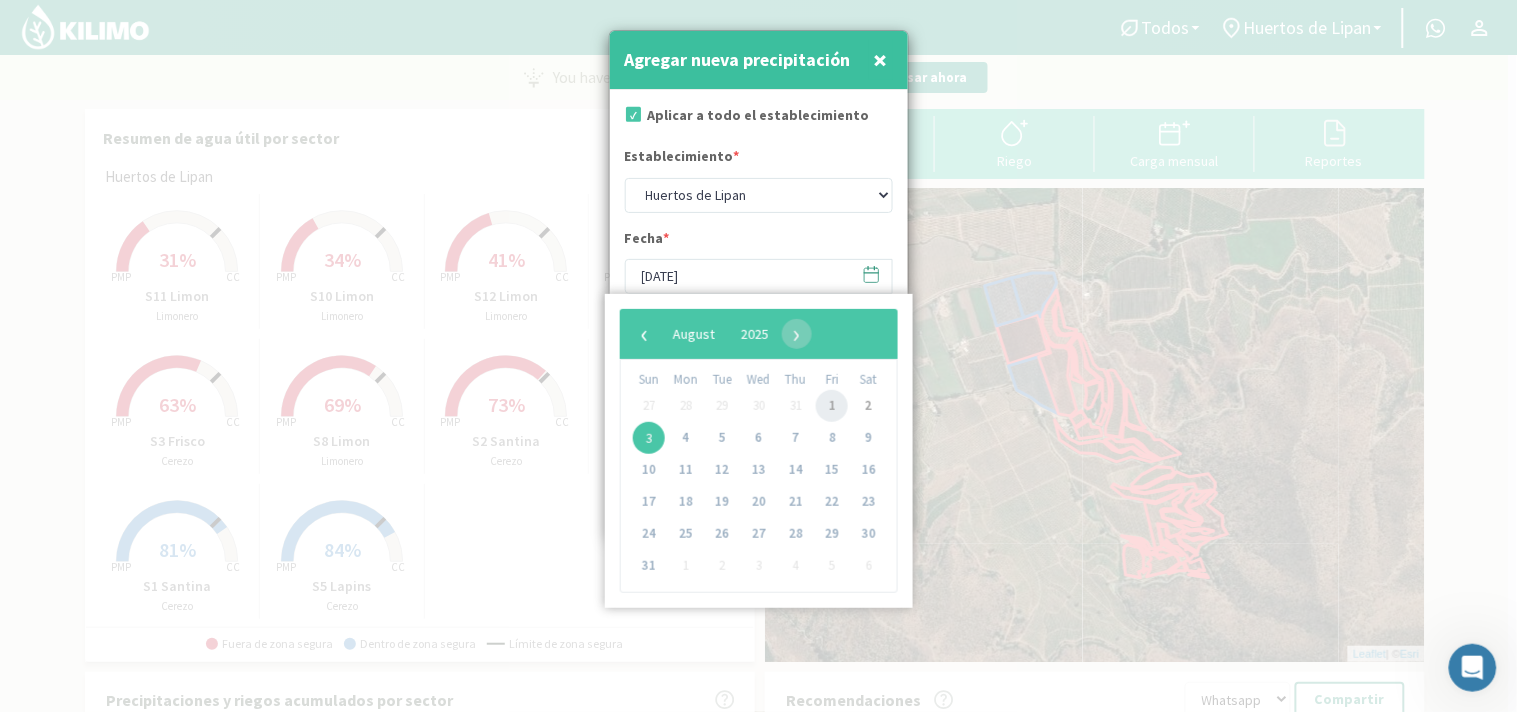 click on "1" 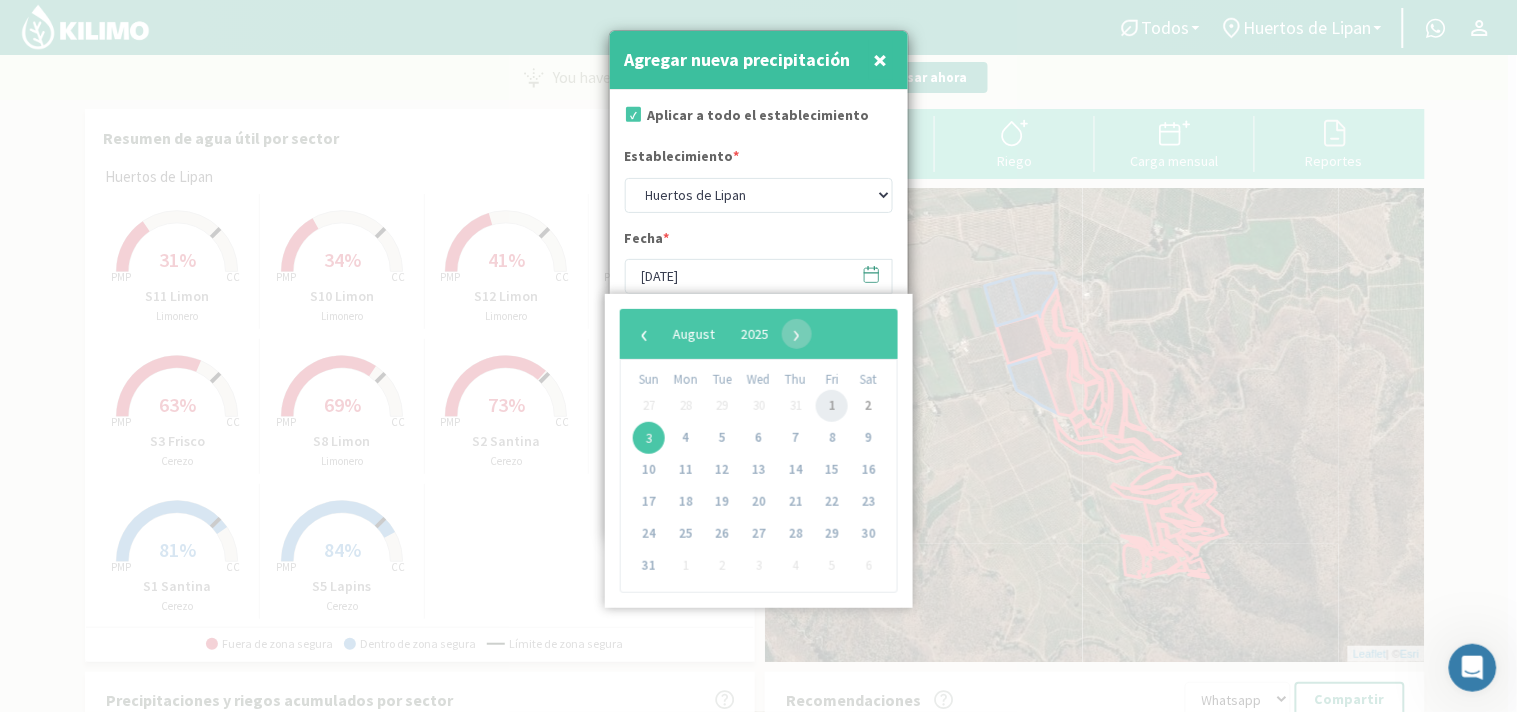 type on "[DATE]" 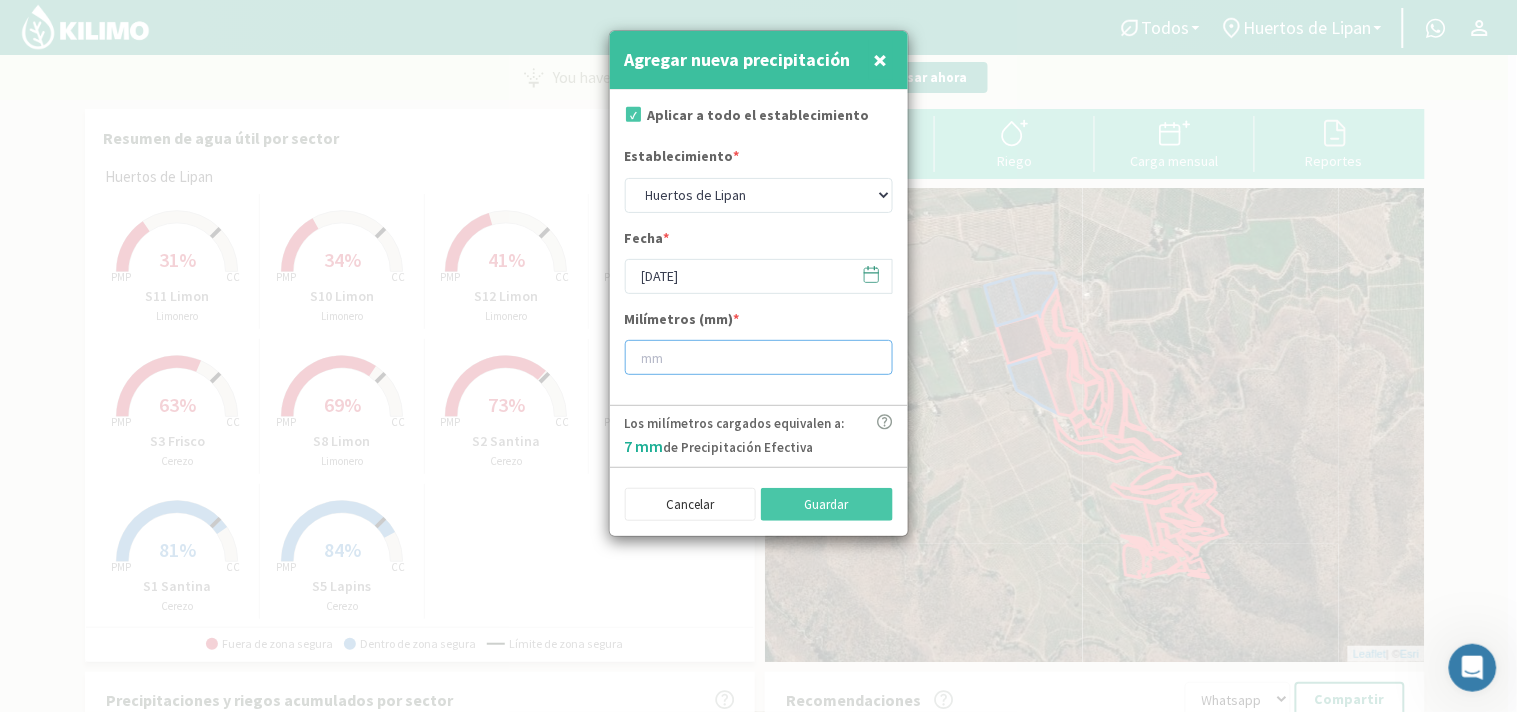 click at bounding box center [759, 357] 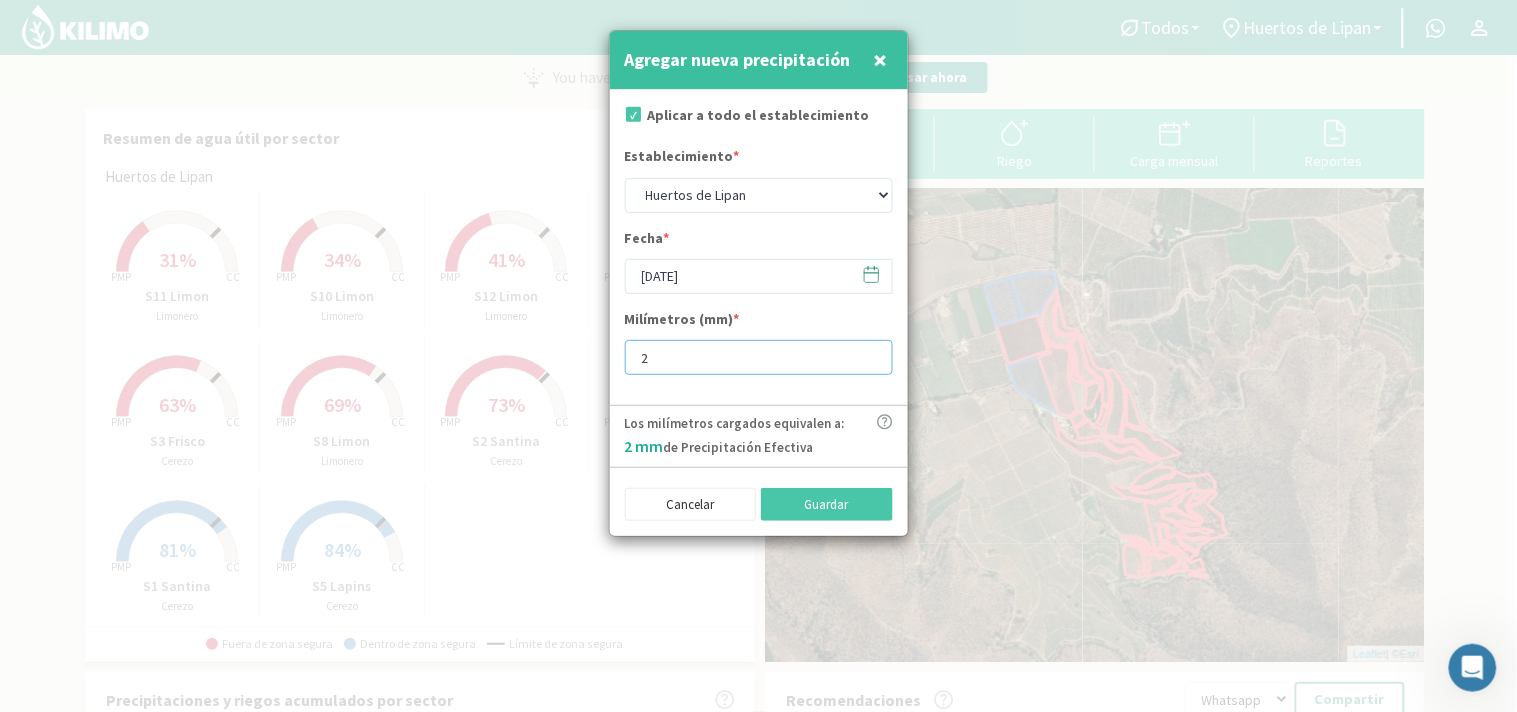 type on "25" 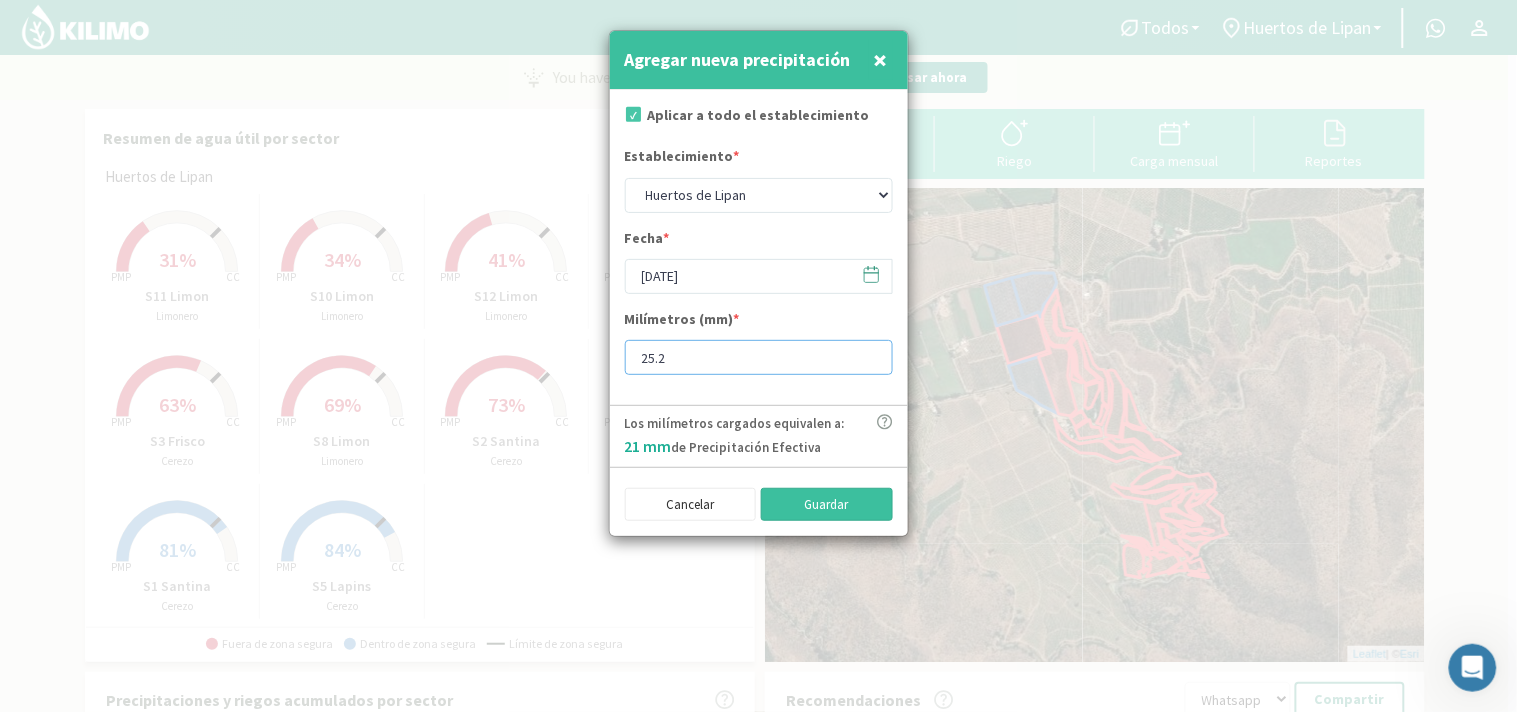 type on "25.2" 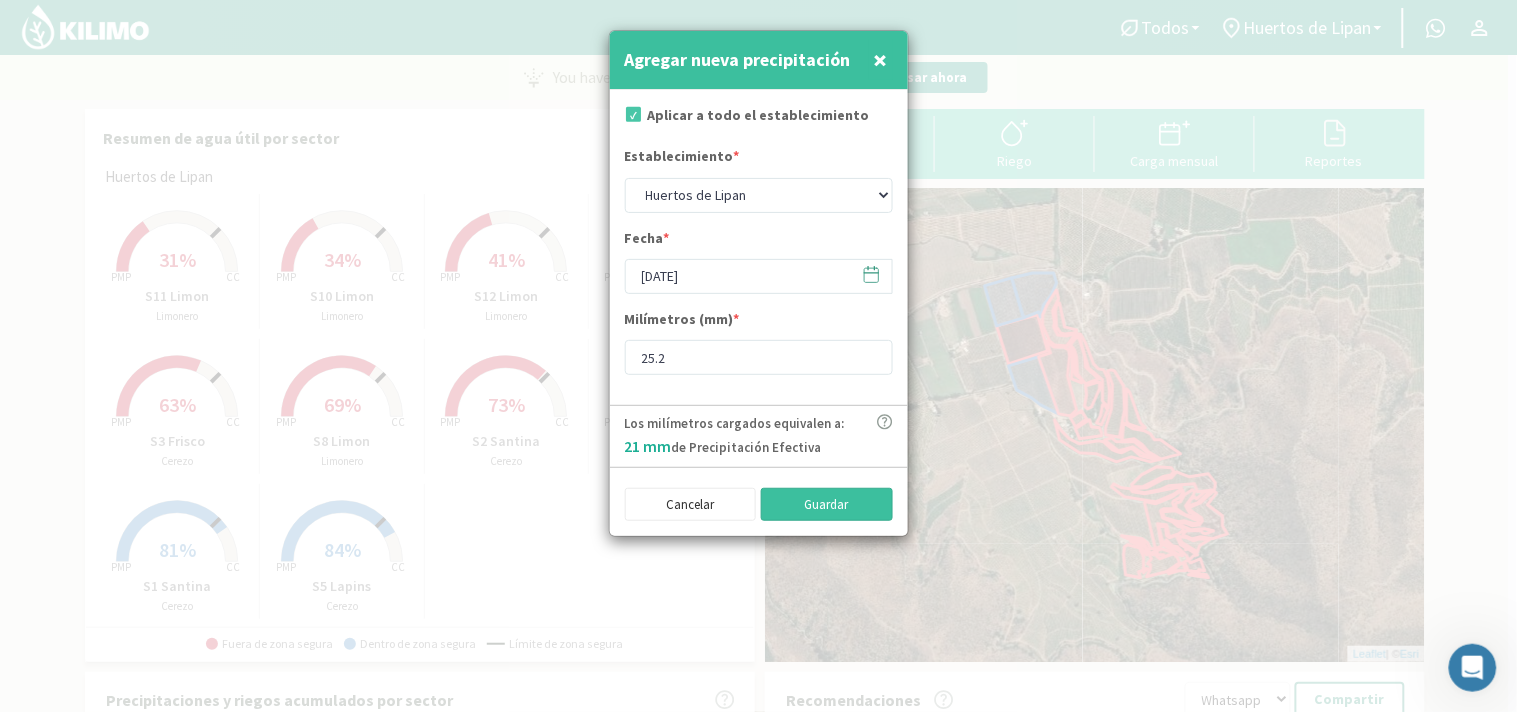click on "Guardar" at bounding box center [827, 505] 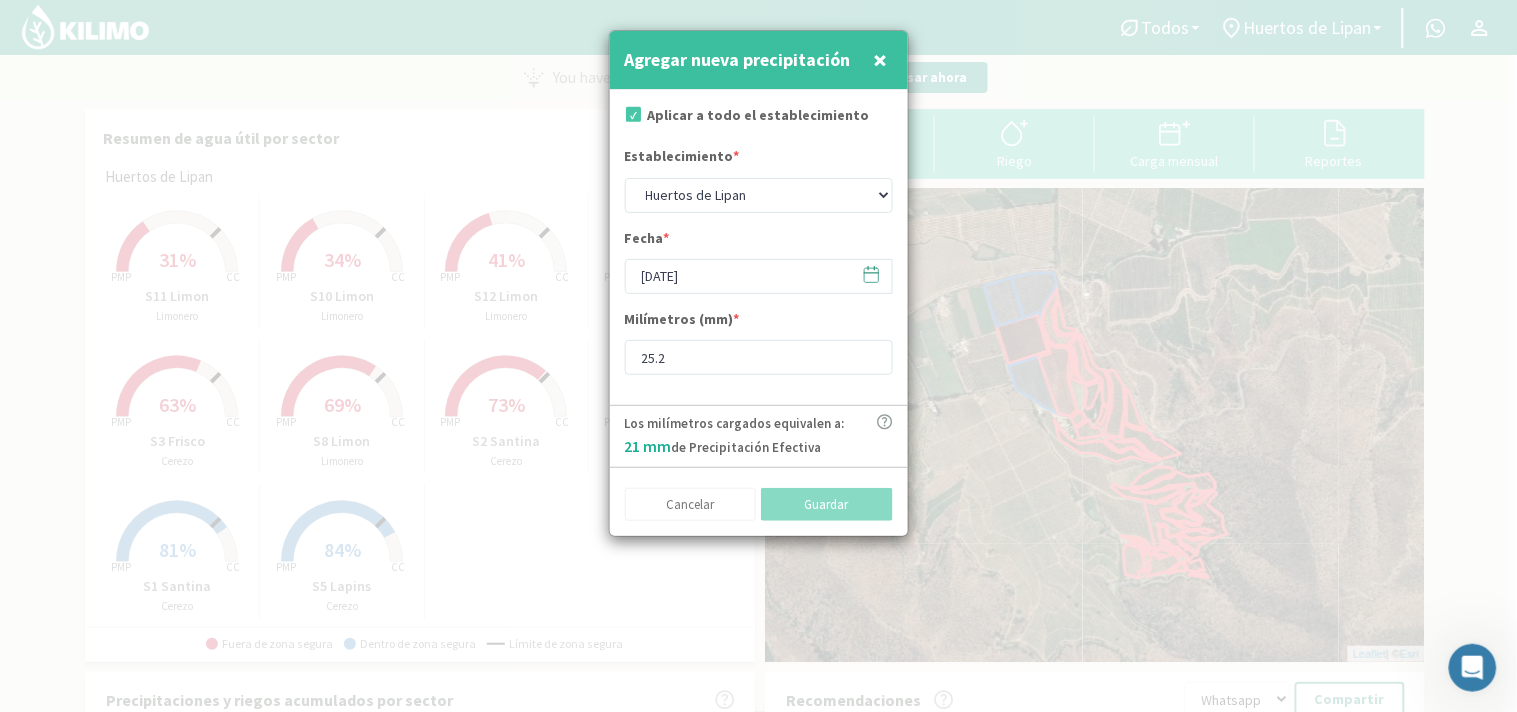 type on "[DATE]" 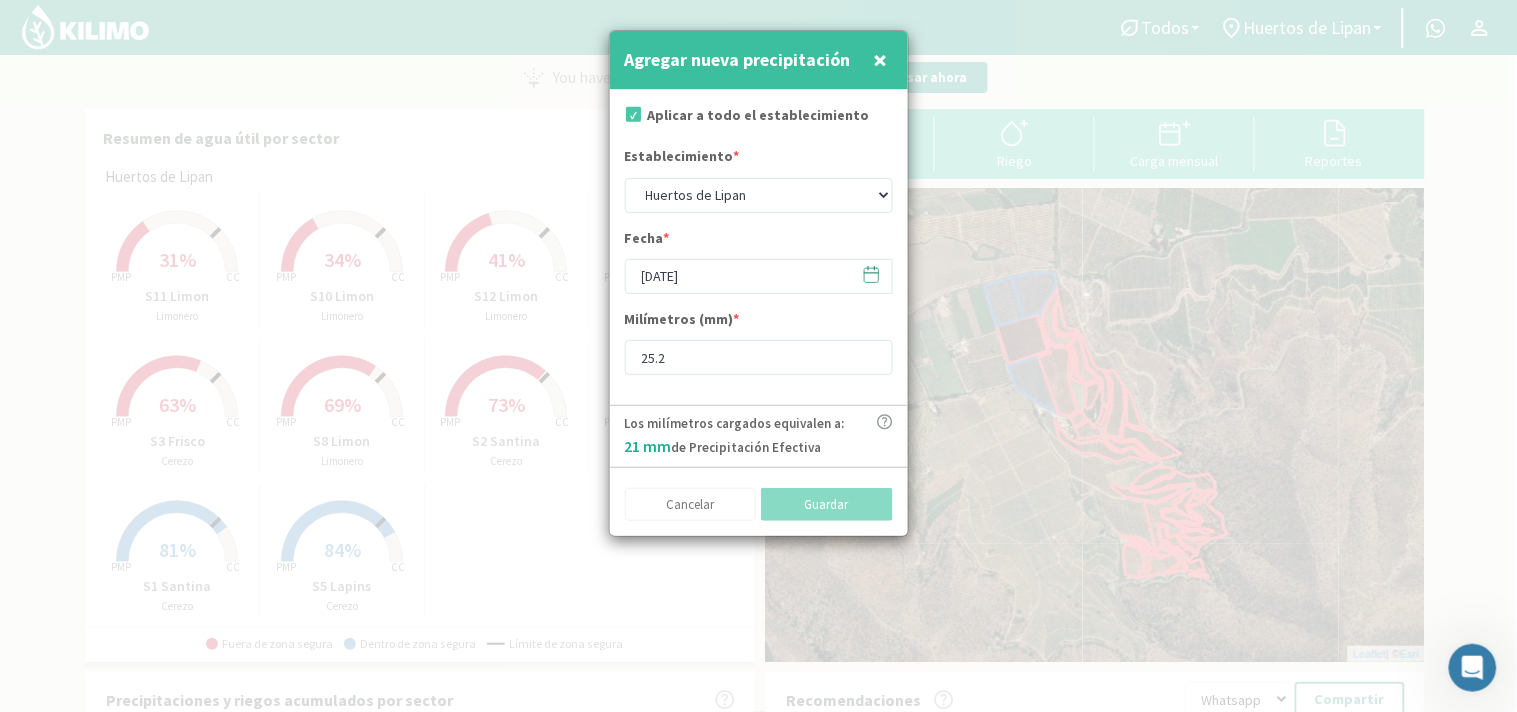 type 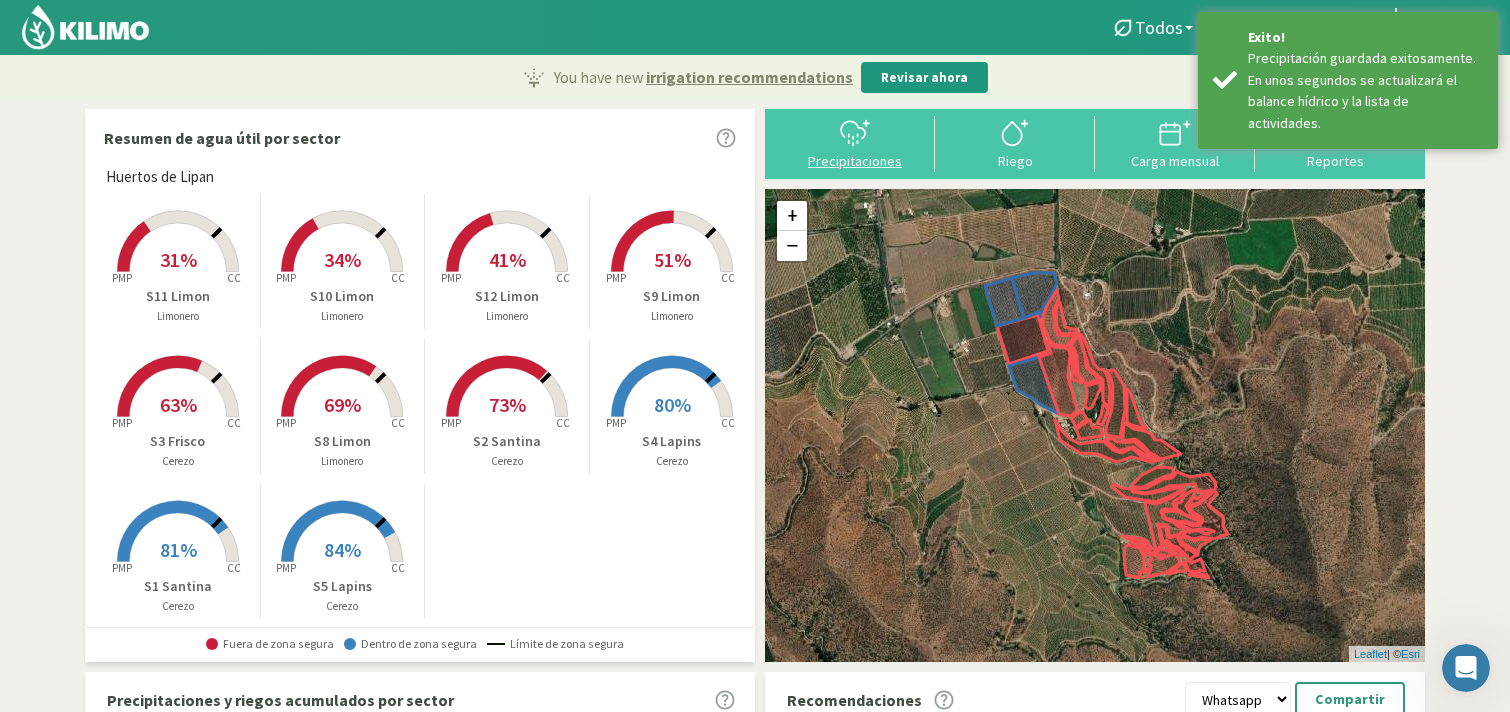 click on "Precipitaciones" at bounding box center [855, 161] 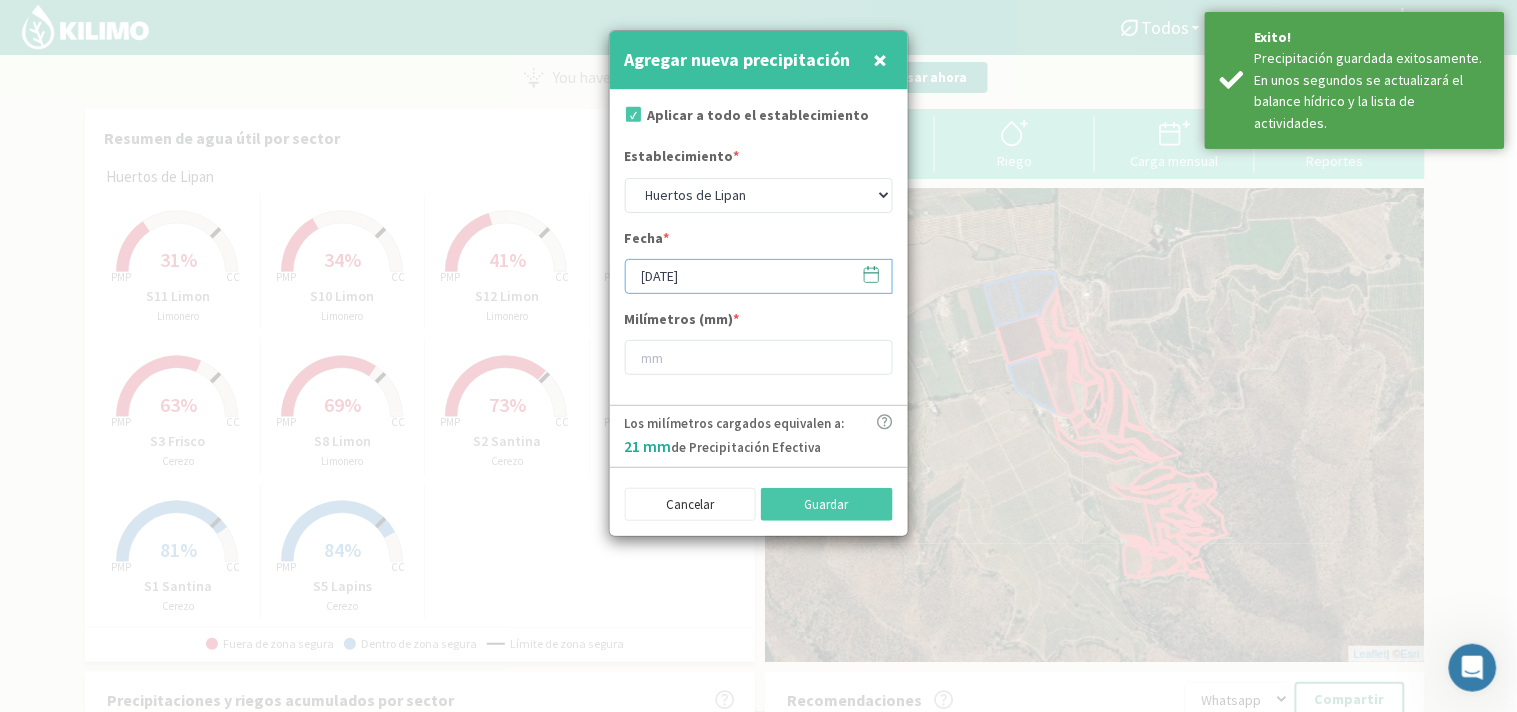 click on "[DATE]" at bounding box center (759, 276) 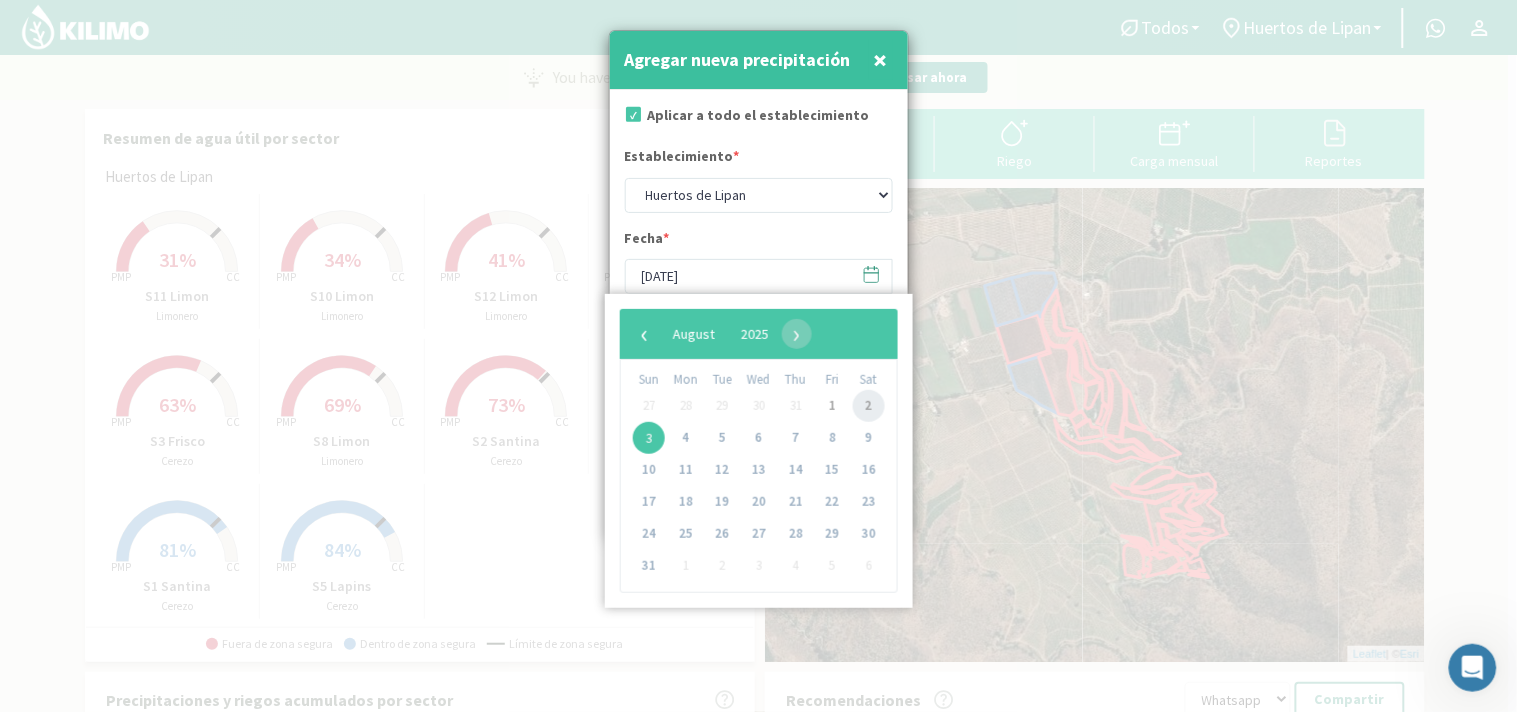 click on "2" 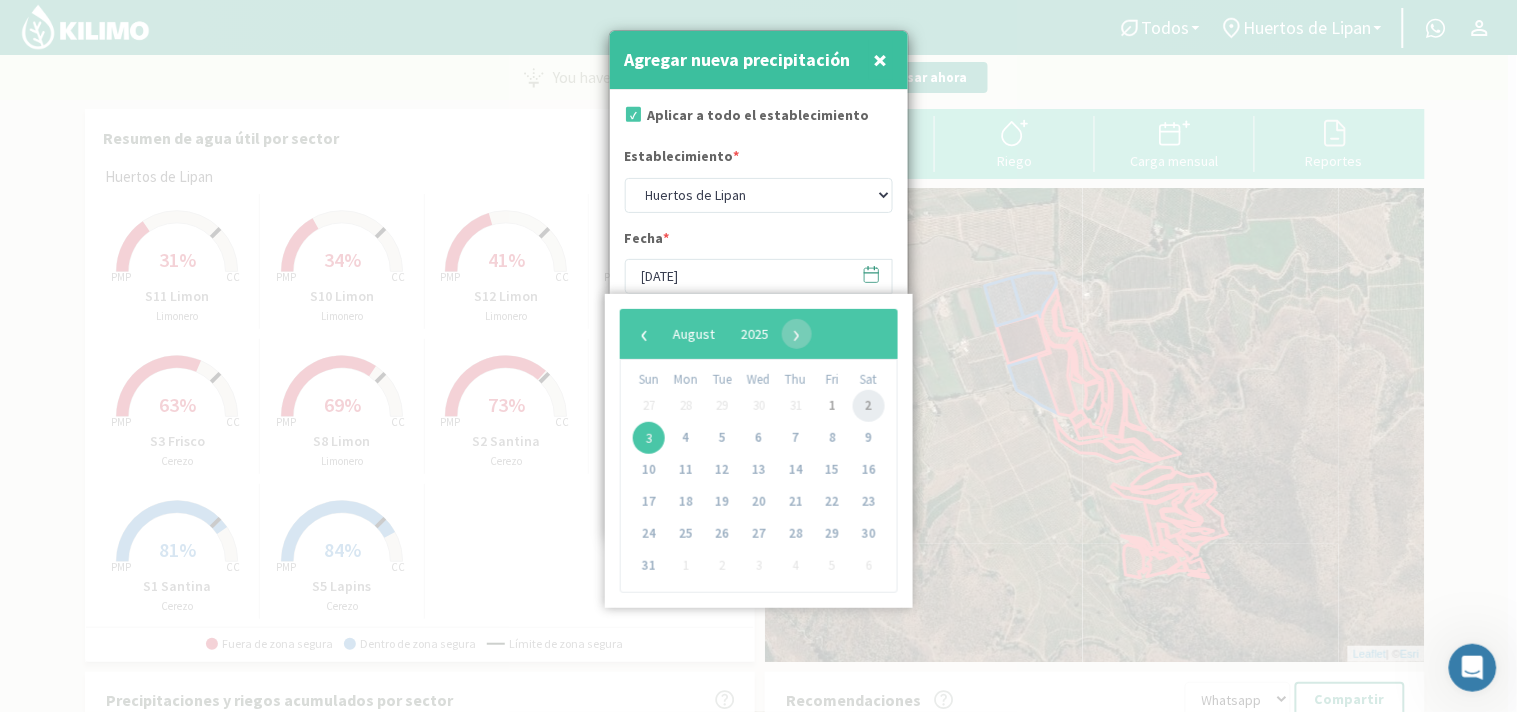 type on "[DATE]" 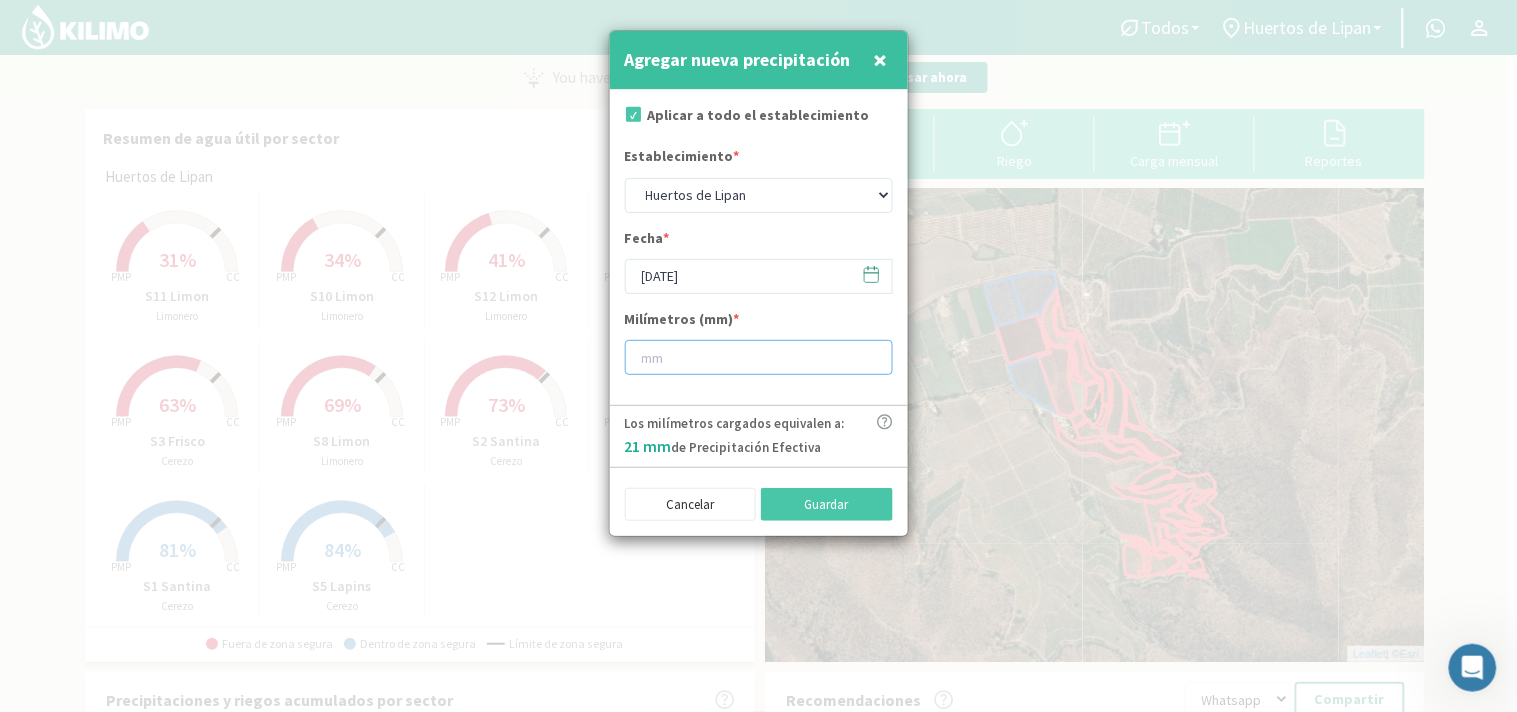 click at bounding box center [759, 357] 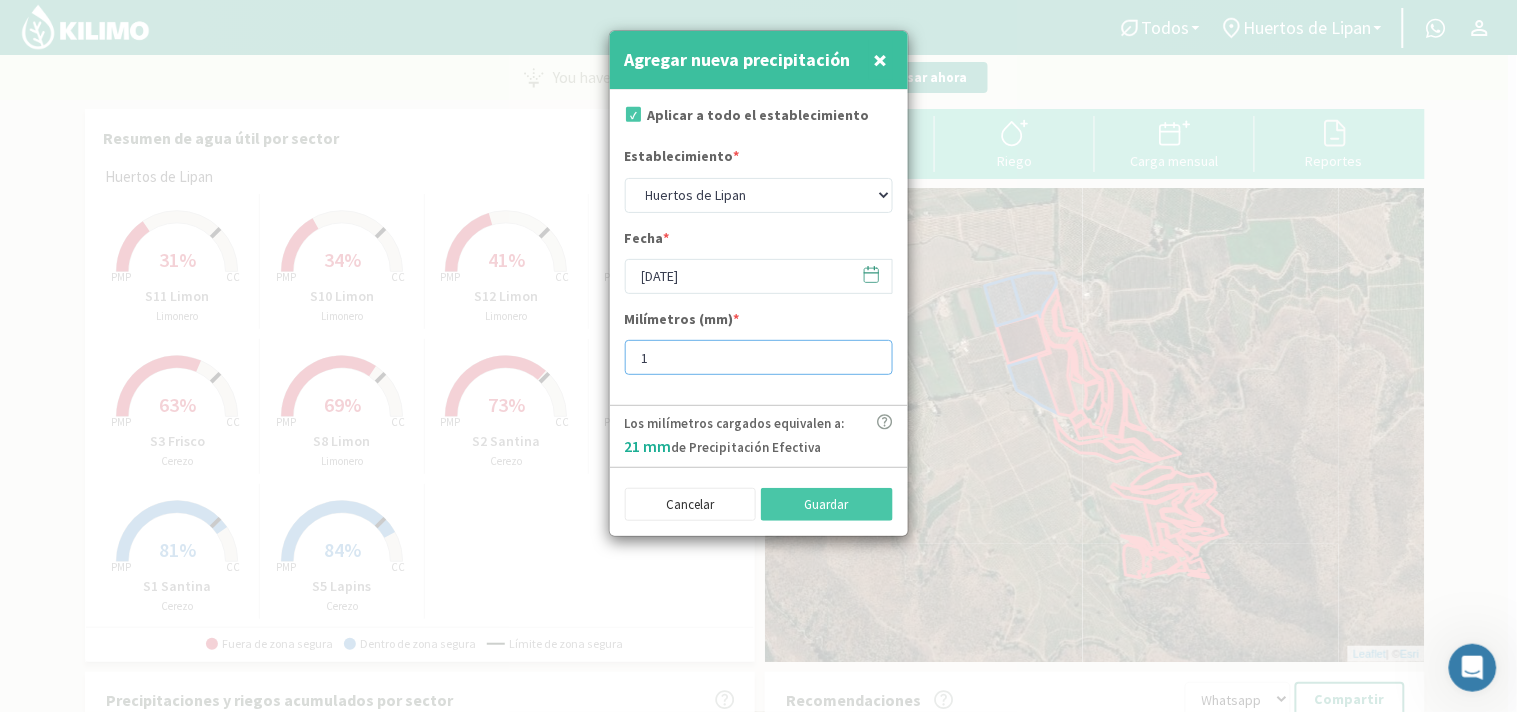 type on "10" 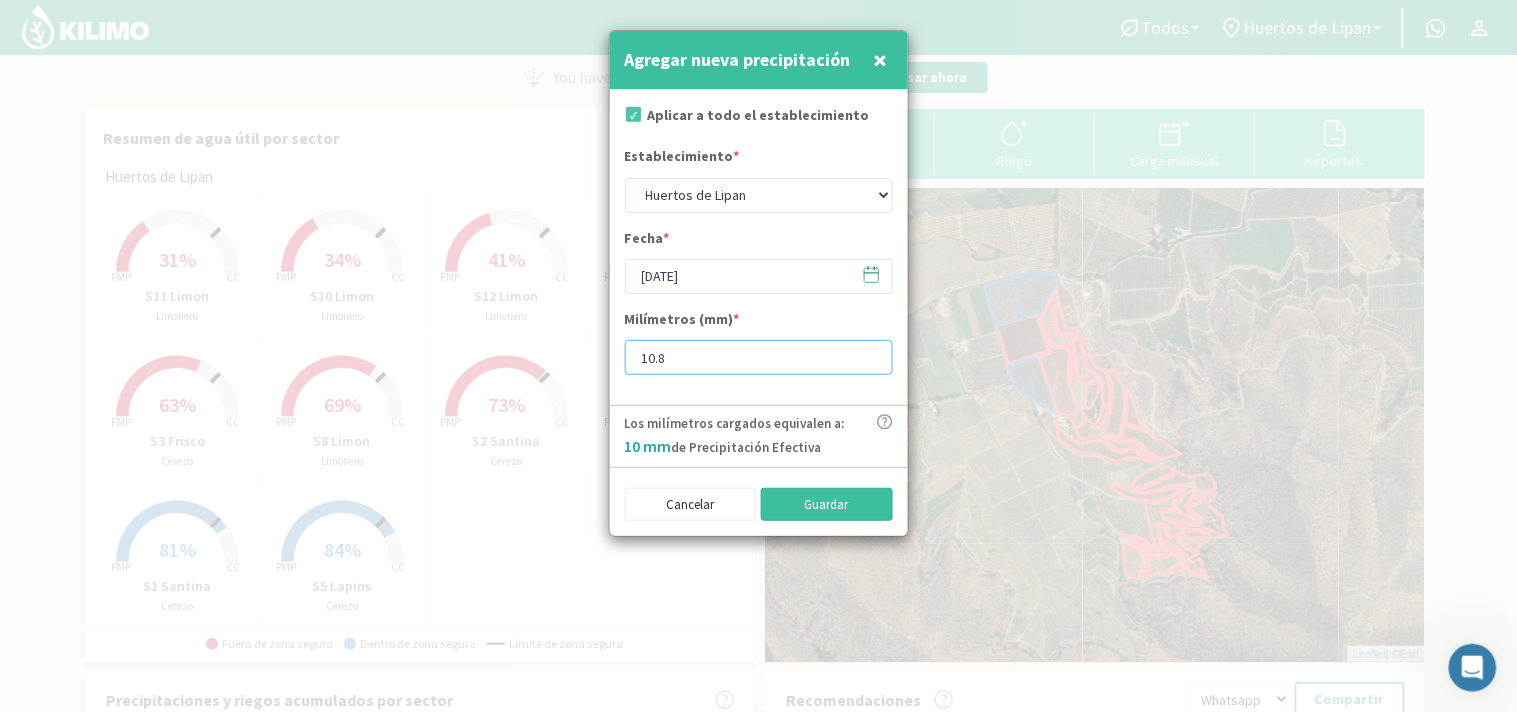 type on "10.8" 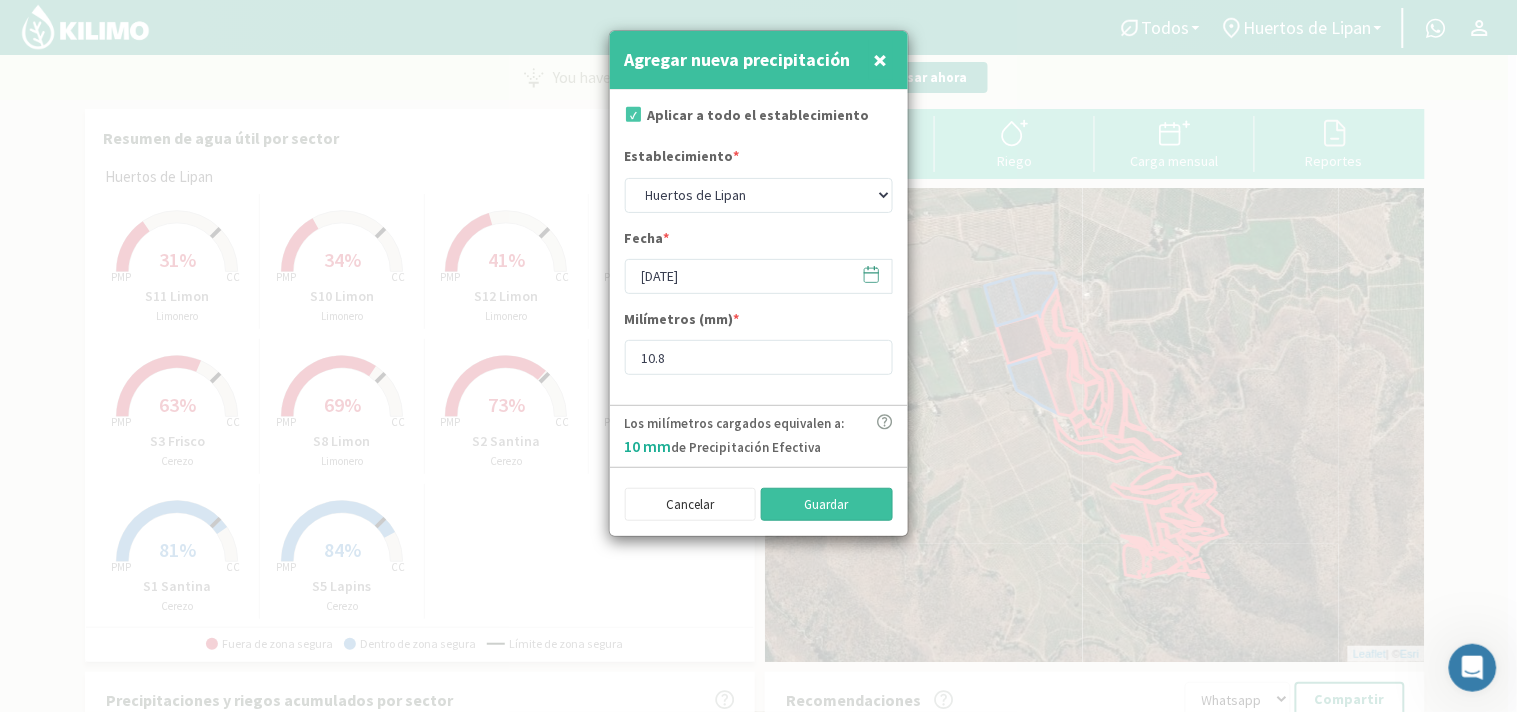 click on "Guardar" at bounding box center (827, 505) 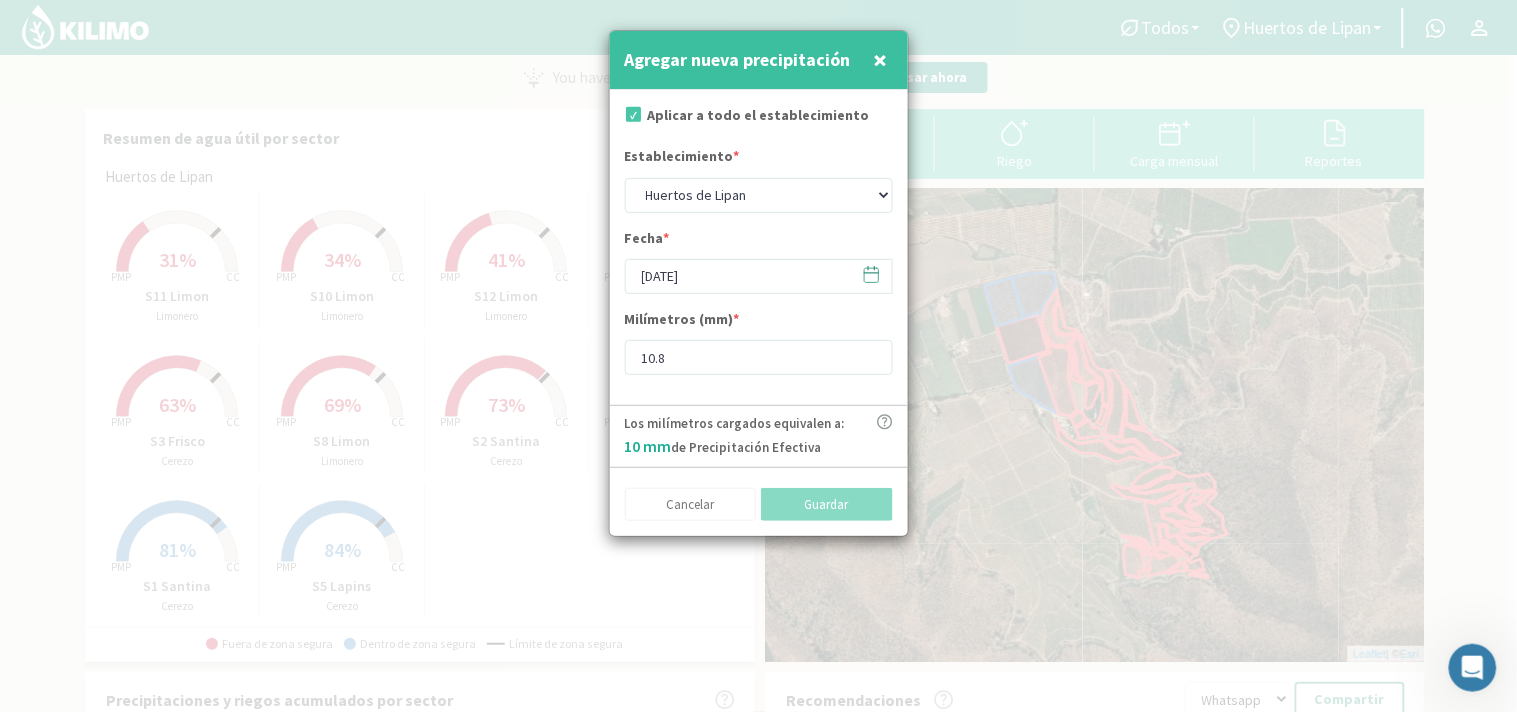type on "[DATE]" 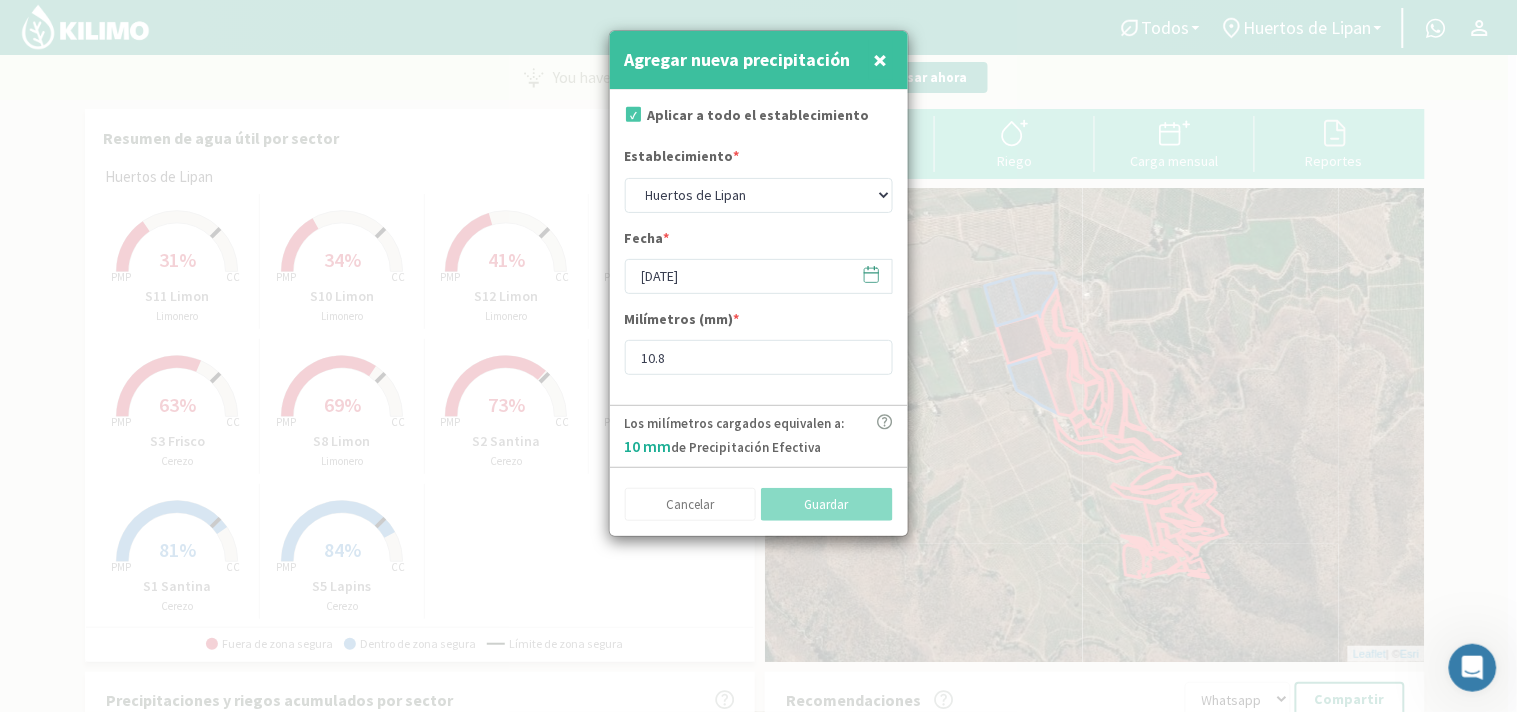 type 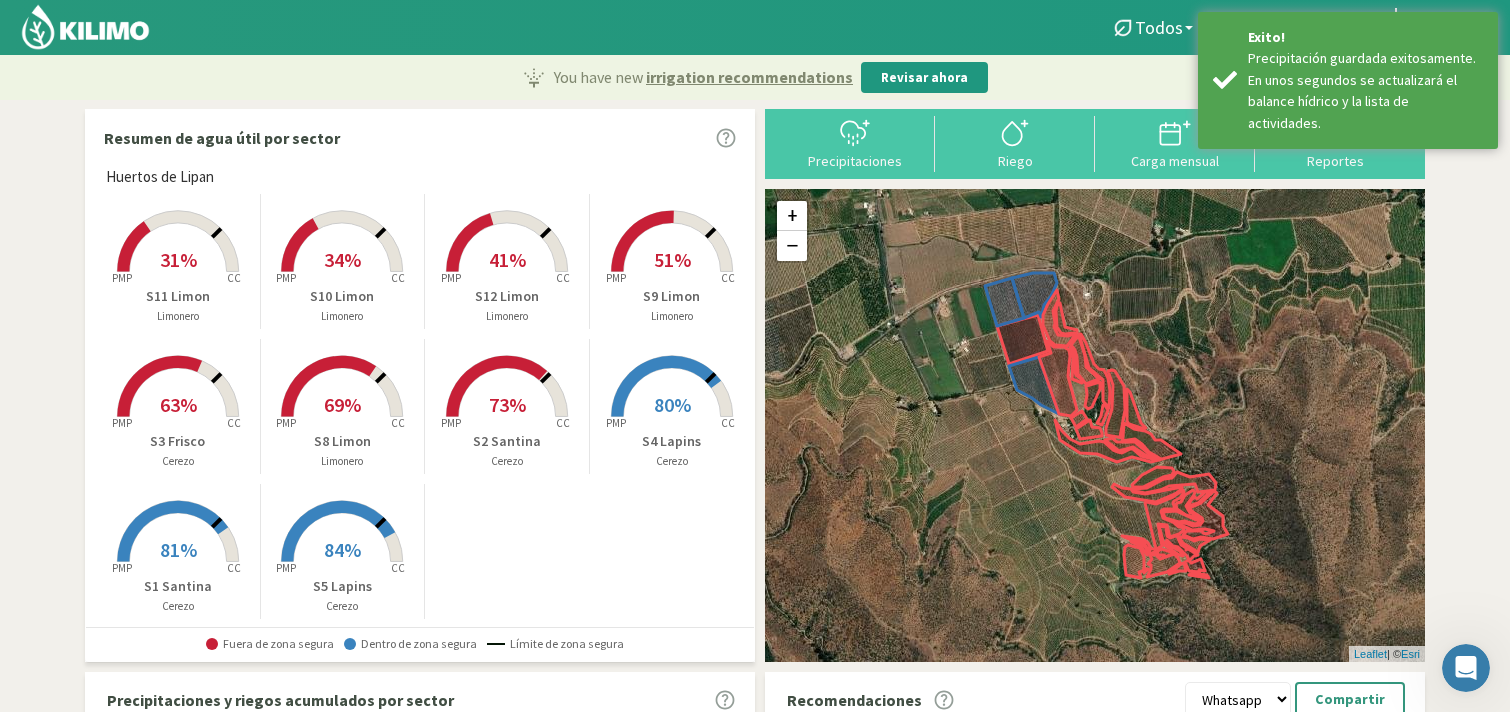 click 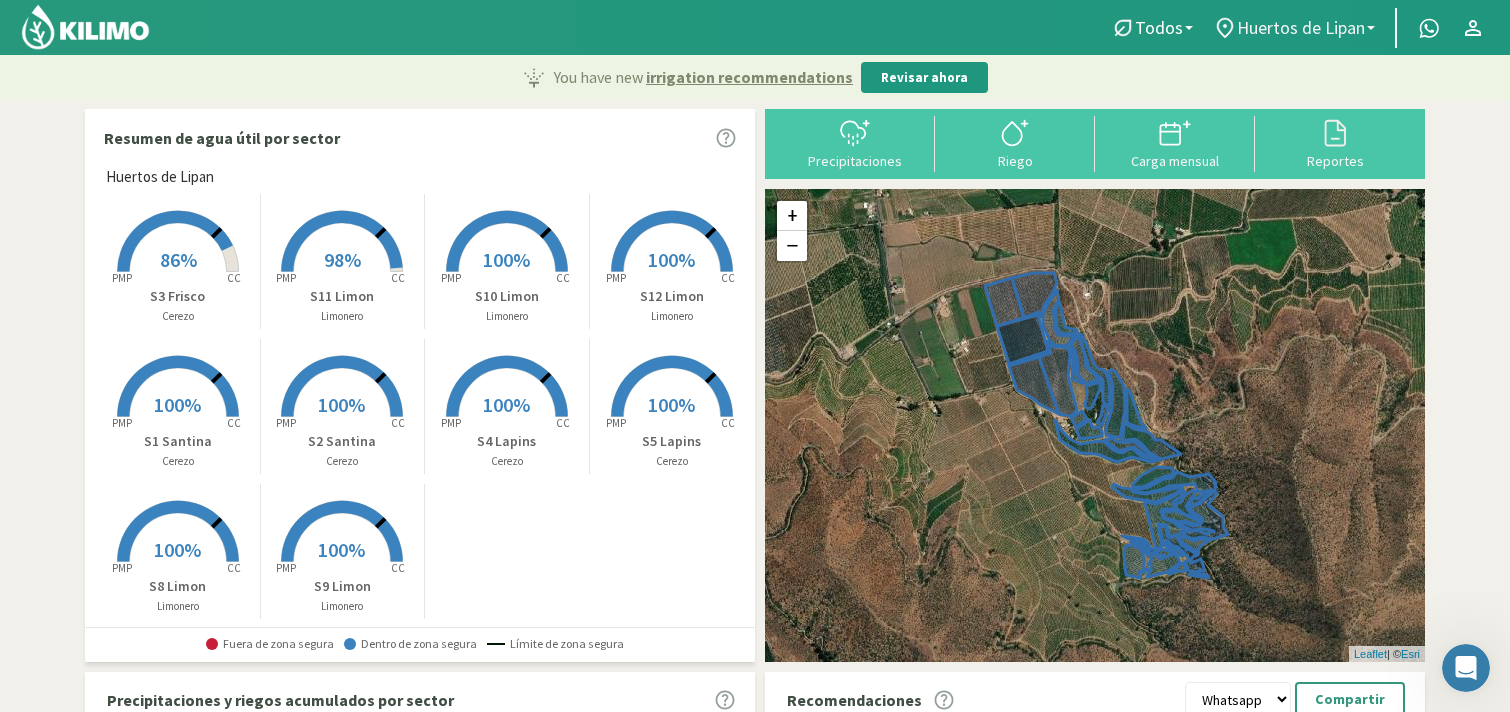 click on "Huertos de Lipan" 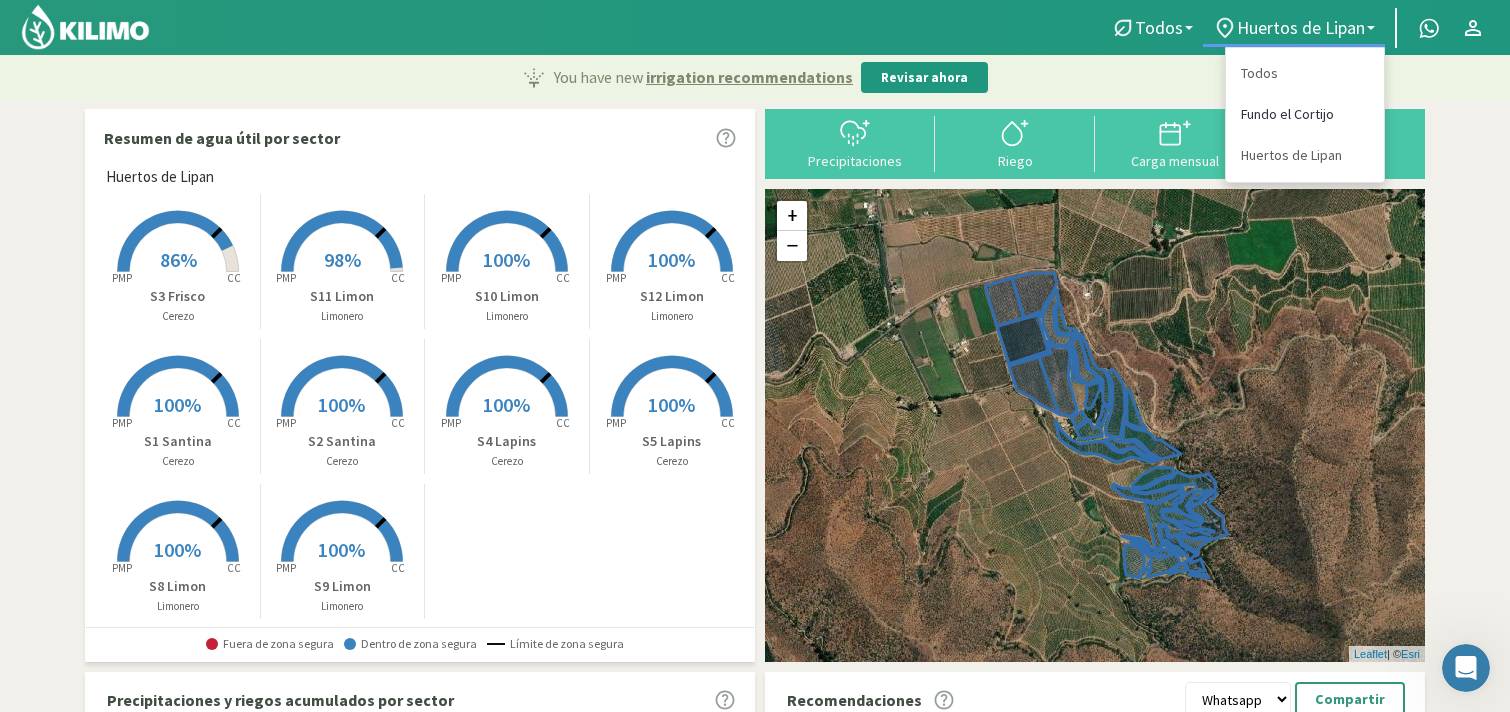 click on "Fundo el Cortijo" 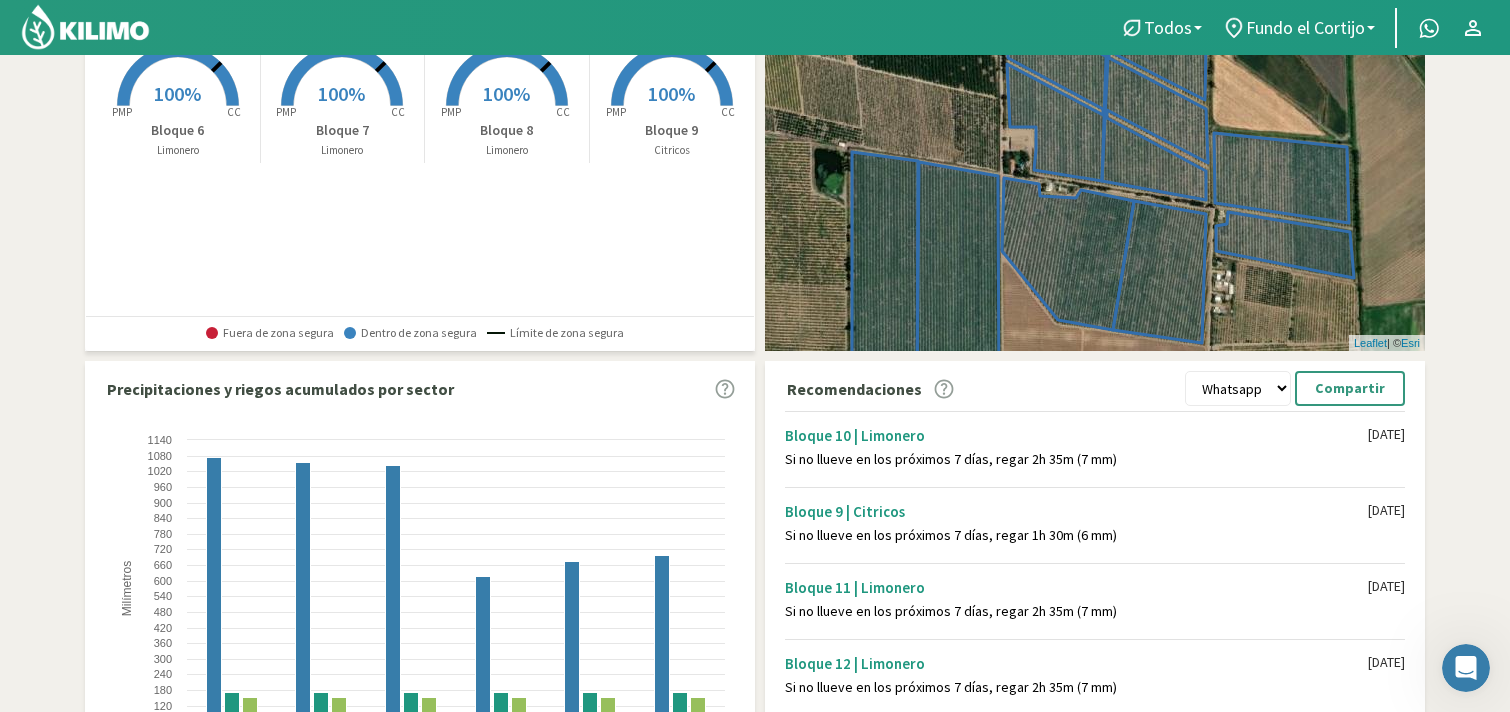 scroll, scrollTop: 434, scrollLeft: 0, axis: vertical 